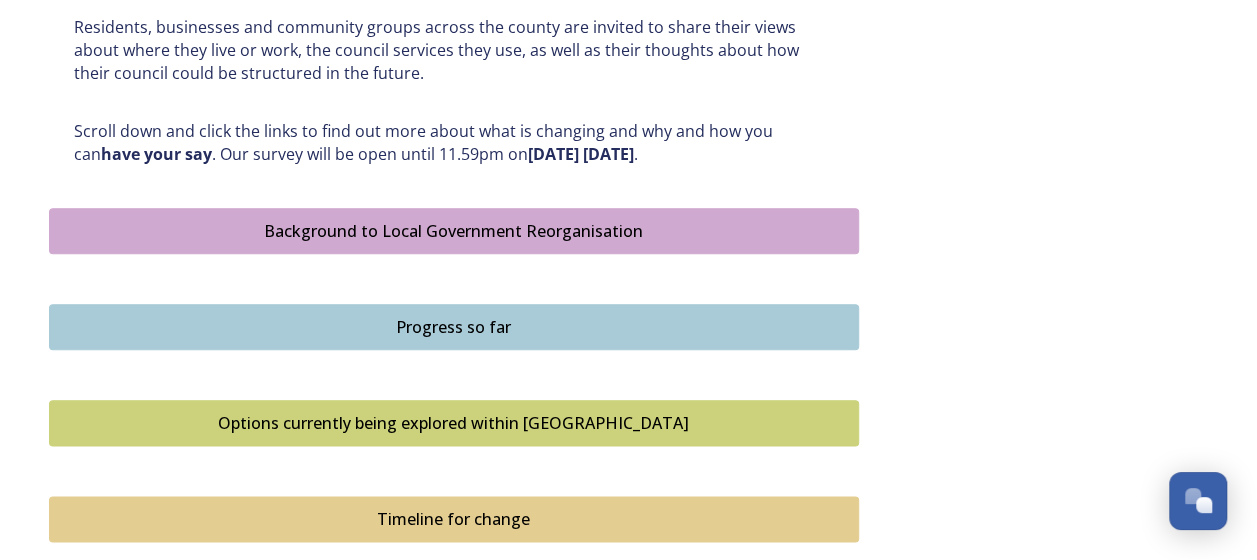 scroll, scrollTop: 1000, scrollLeft: 0, axis: vertical 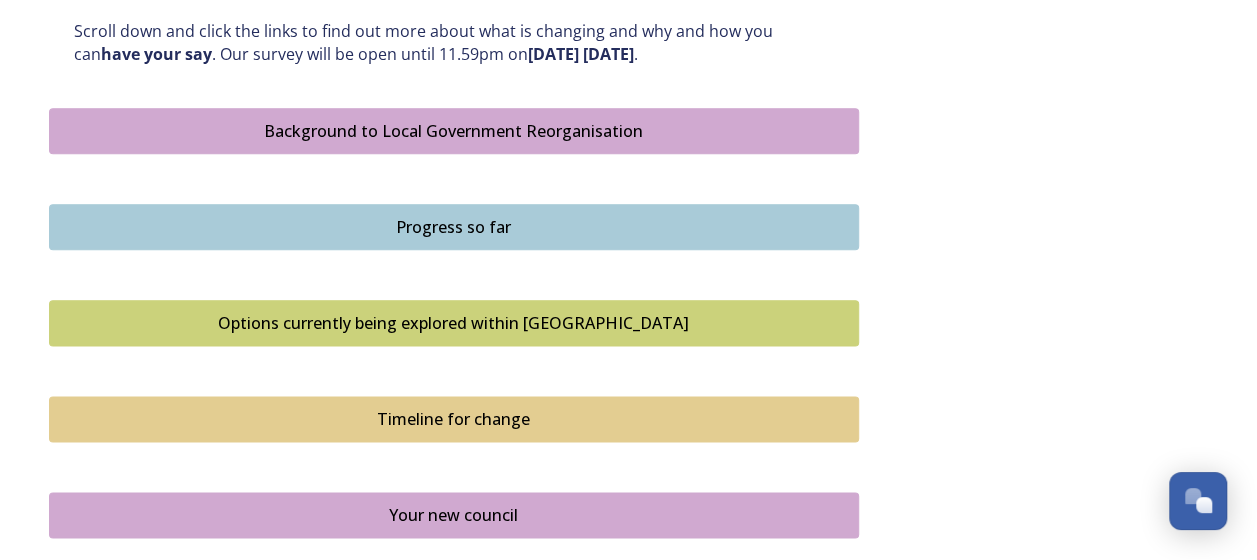 click on "Options currently being explored within [GEOGRAPHIC_DATA]" at bounding box center (454, 323) 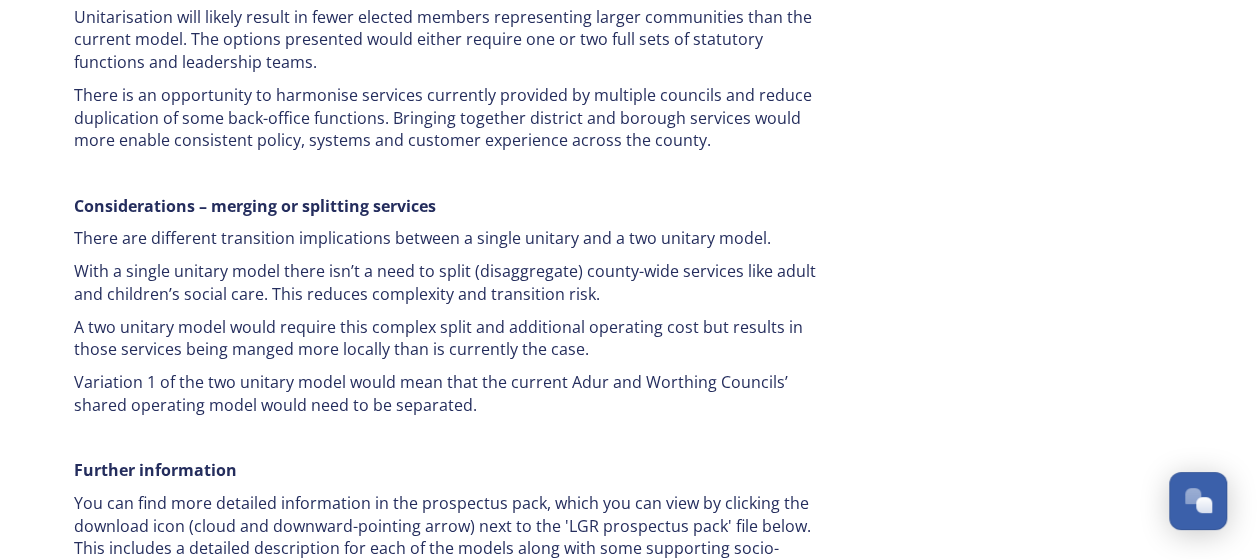 scroll, scrollTop: 3600, scrollLeft: 0, axis: vertical 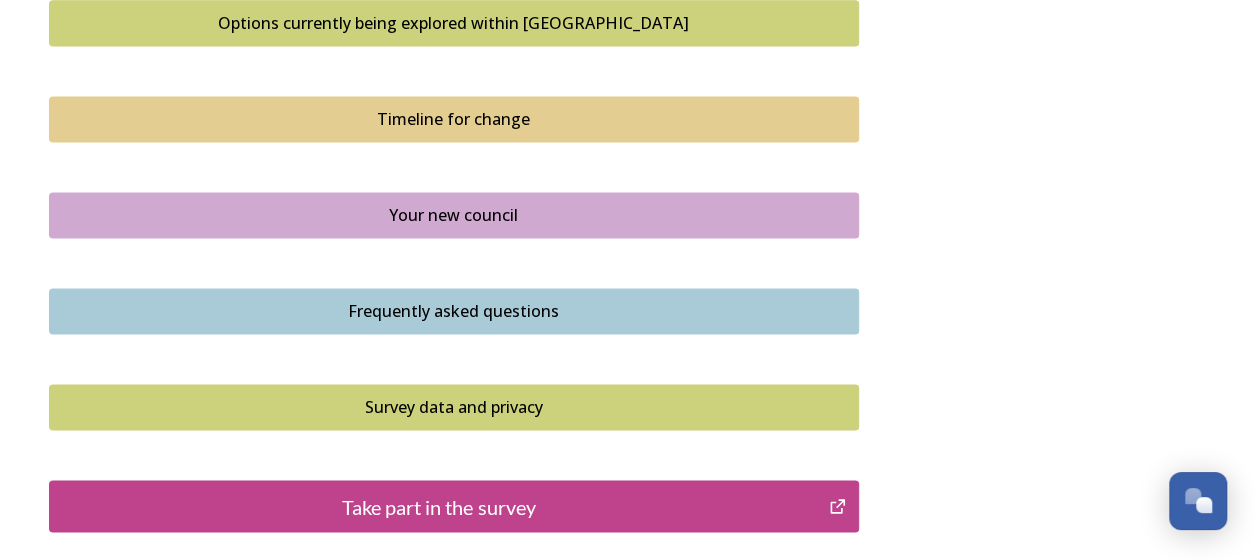 click on "Your new council" at bounding box center (454, 215) 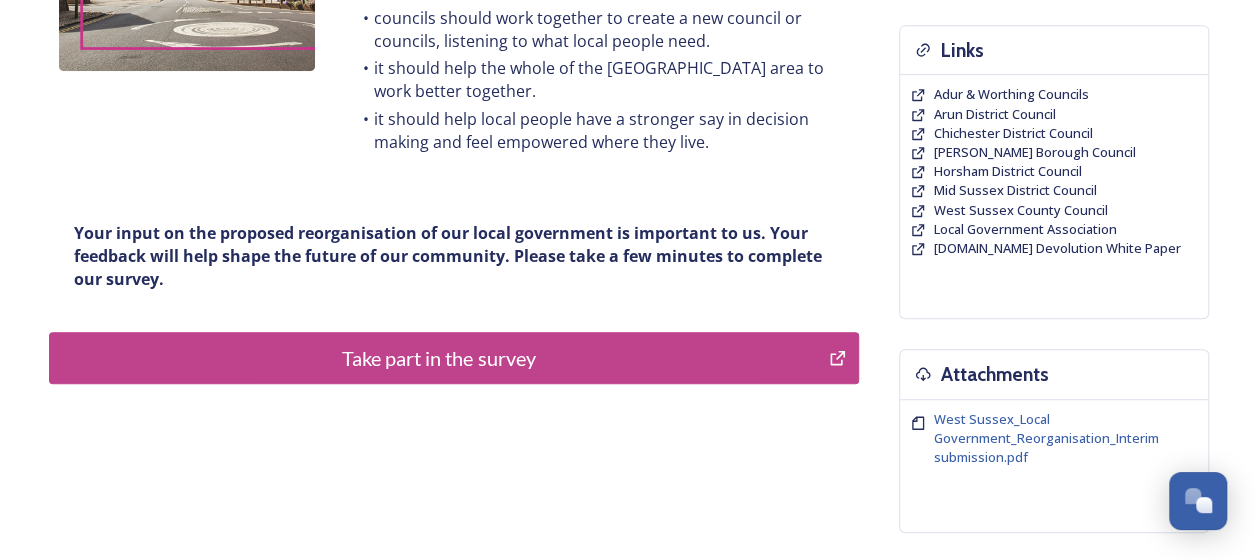 scroll, scrollTop: 500, scrollLeft: 0, axis: vertical 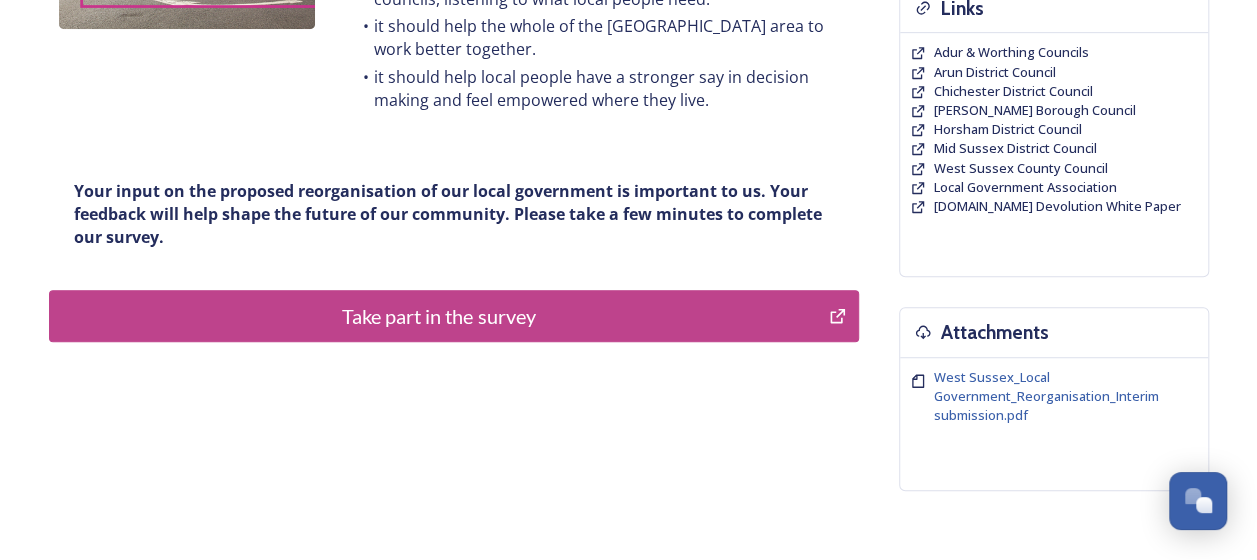 click on "Take part in the survey" at bounding box center (439, 316) 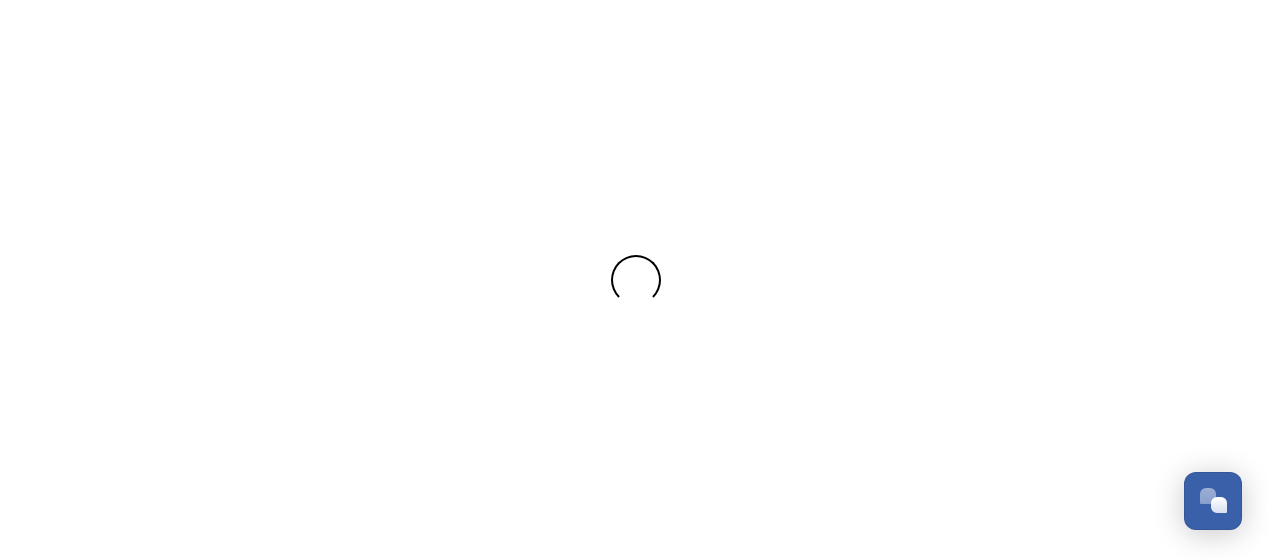 scroll, scrollTop: 0, scrollLeft: 0, axis: both 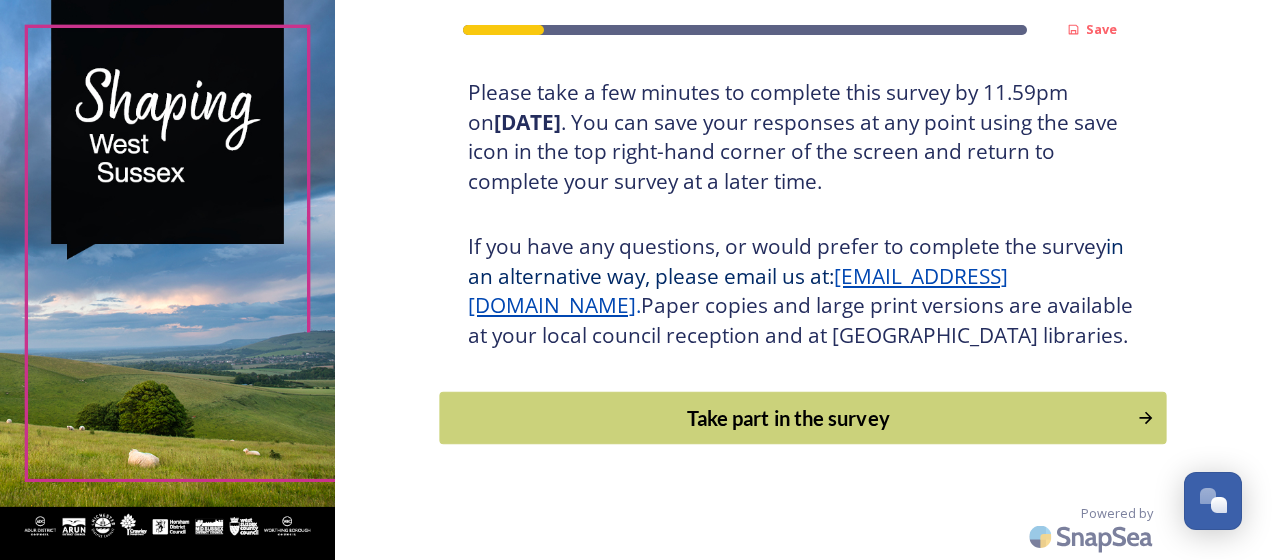 click on "Take part in the survey" at bounding box center (789, 418) 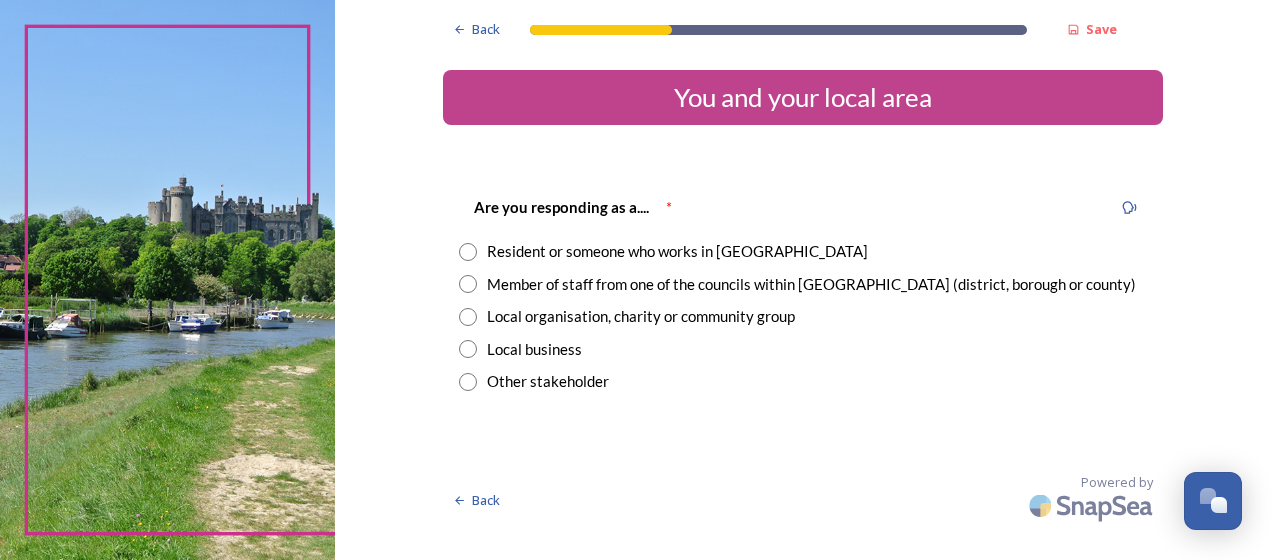 click at bounding box center (468, 252) 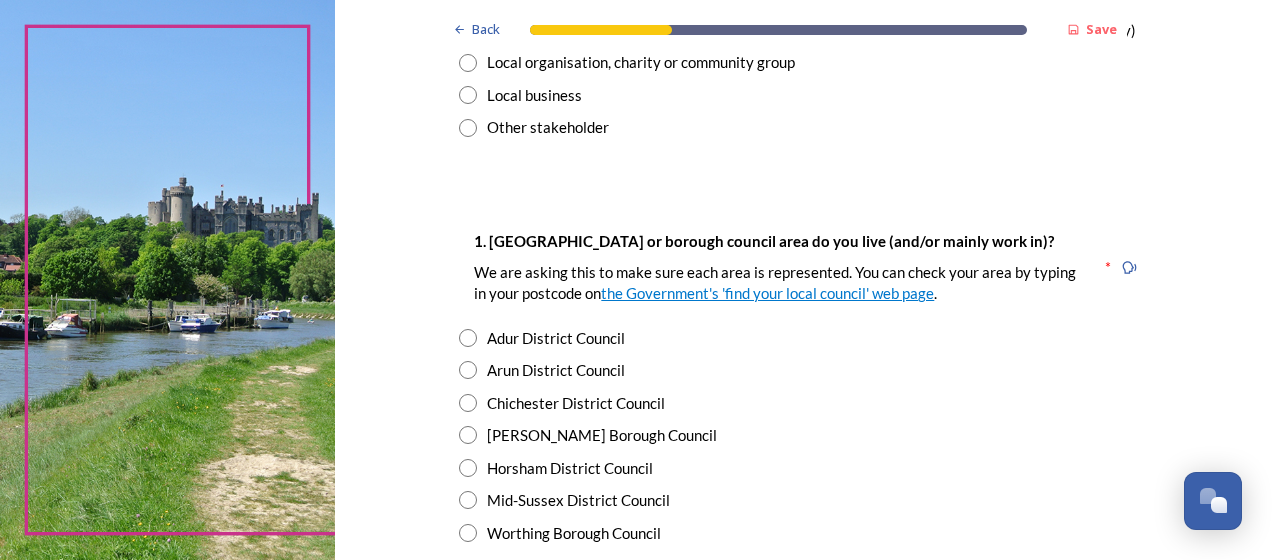 scroll, scrollTop: 300, scrollLeft: 0, axis: vertical 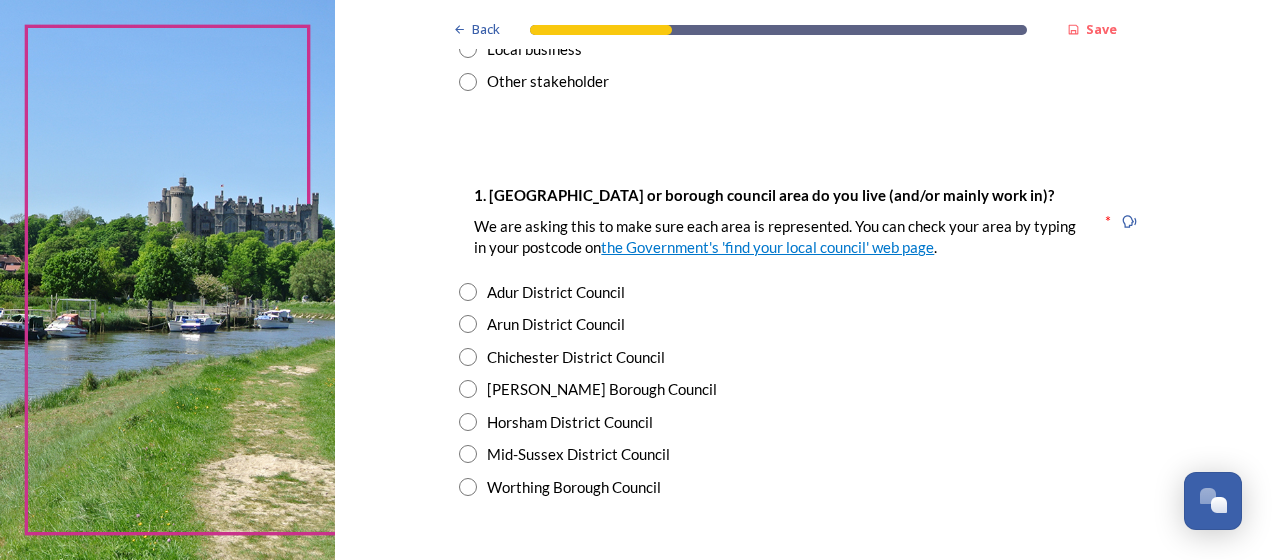 click at bounding box center (468, 454) 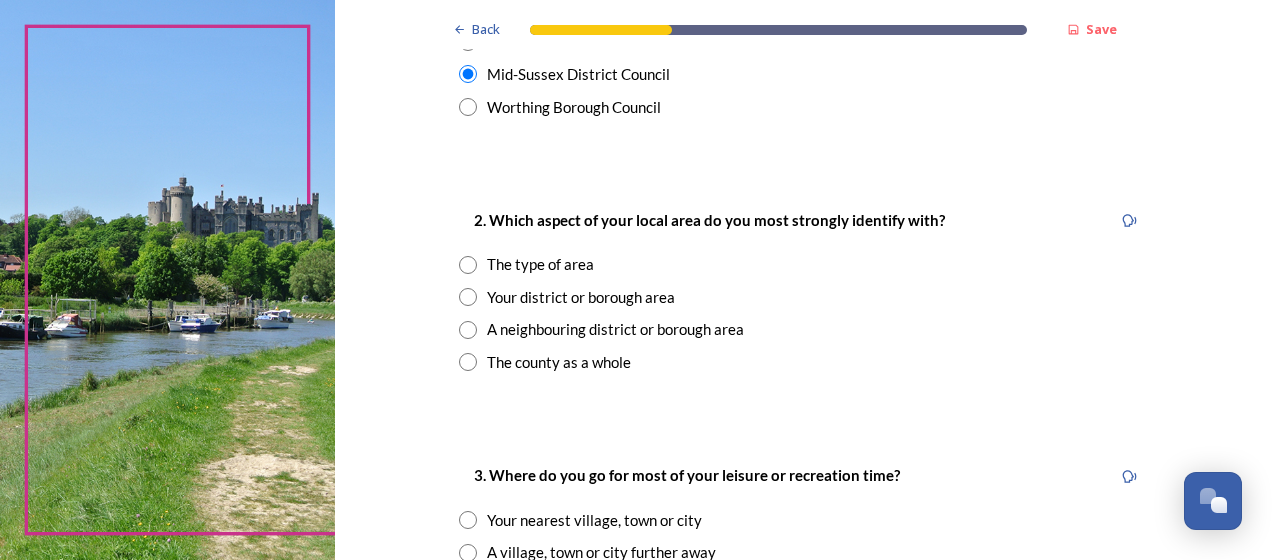 scroll, scrollTop: 700, scrollLeft: 0, axis: vertical 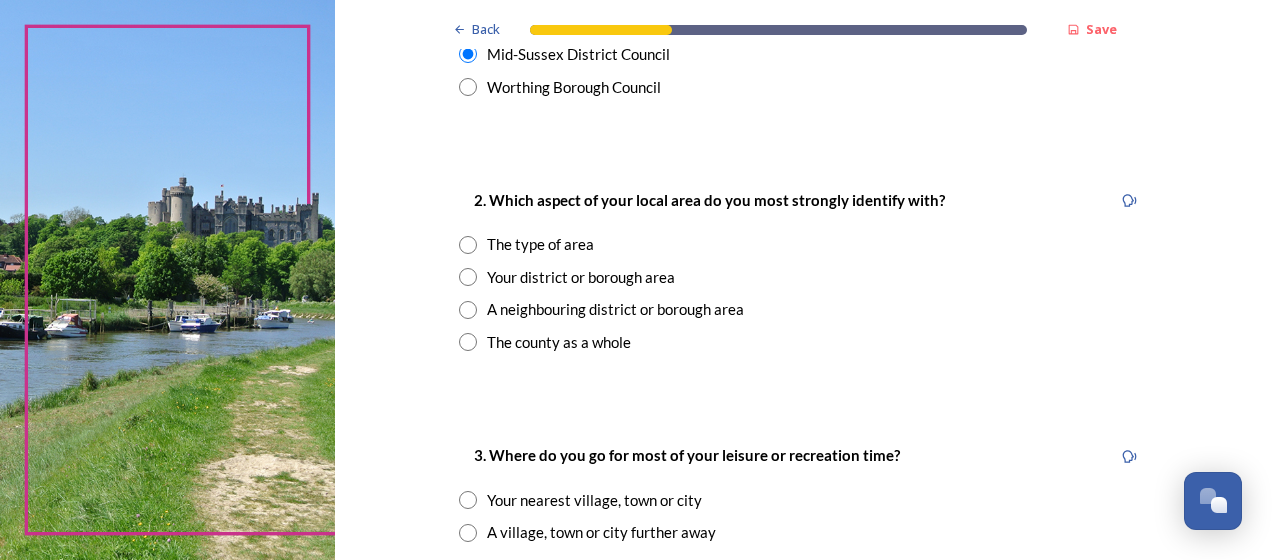 click at bounding box center [468, 342] 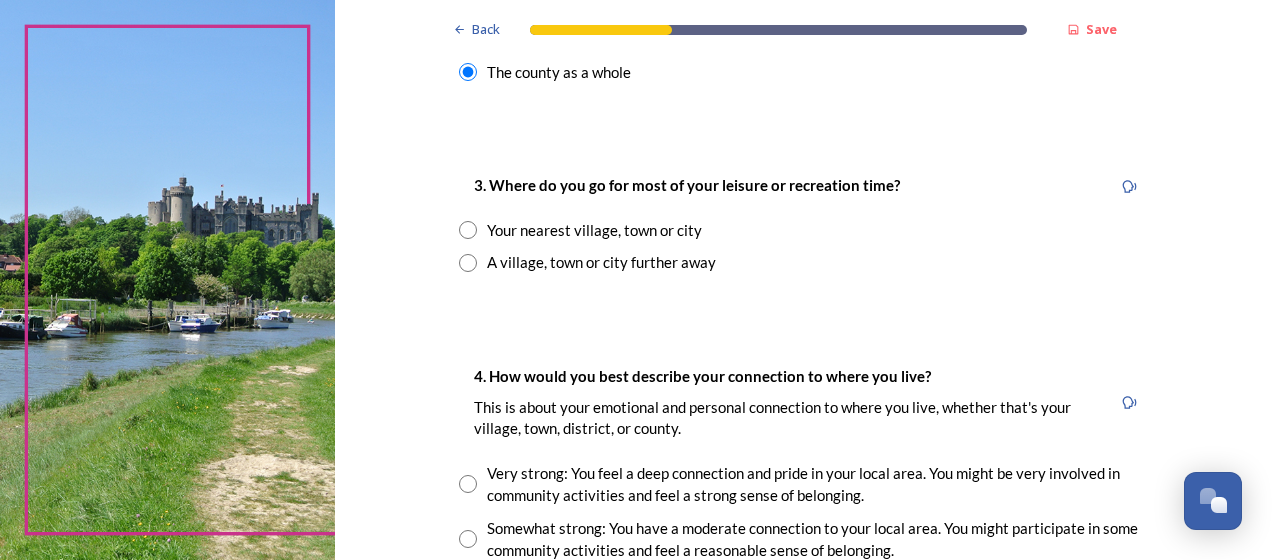 scroll, scrollTop: 1000, scrollLeft: 0, axis: vertical 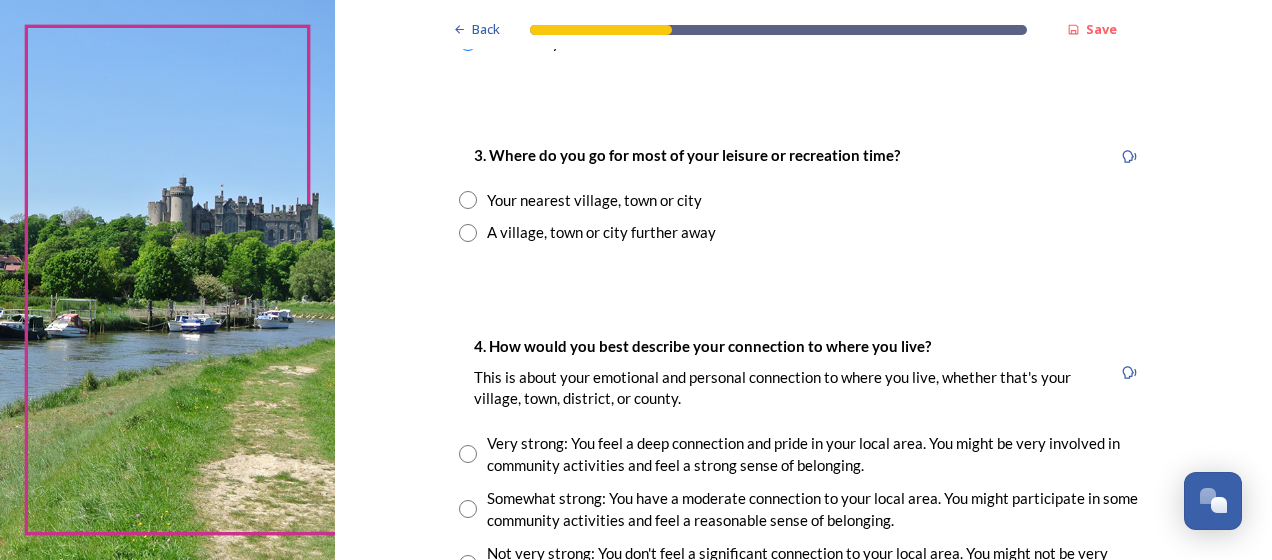 click at bounding box center (468, 233) 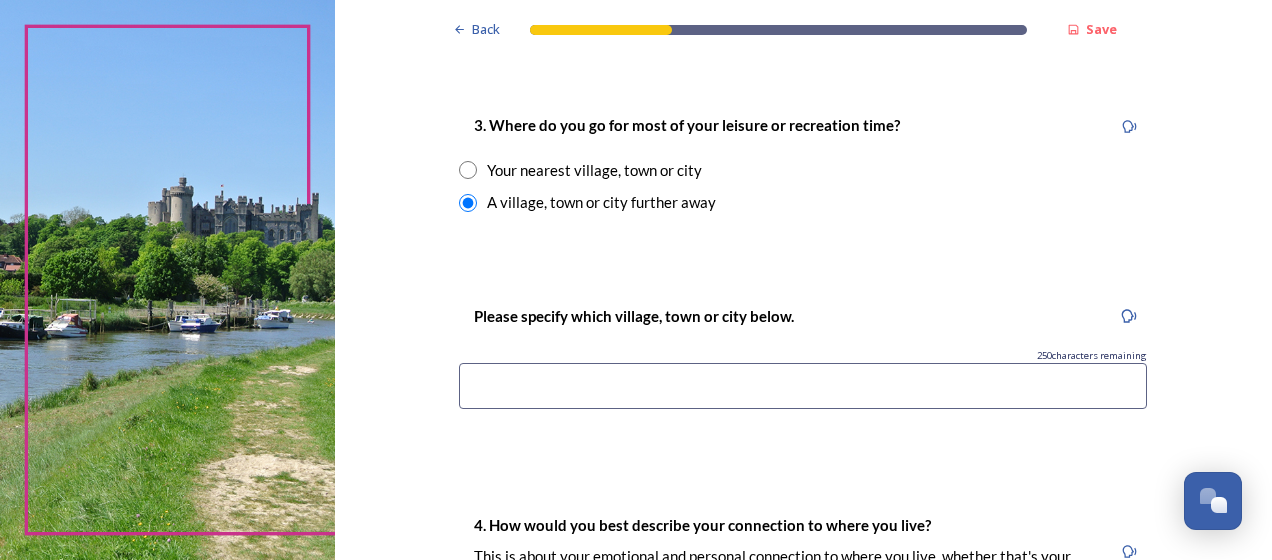 scroll, scrollTop: 1000, scrollLeft: 0, axis: vertical 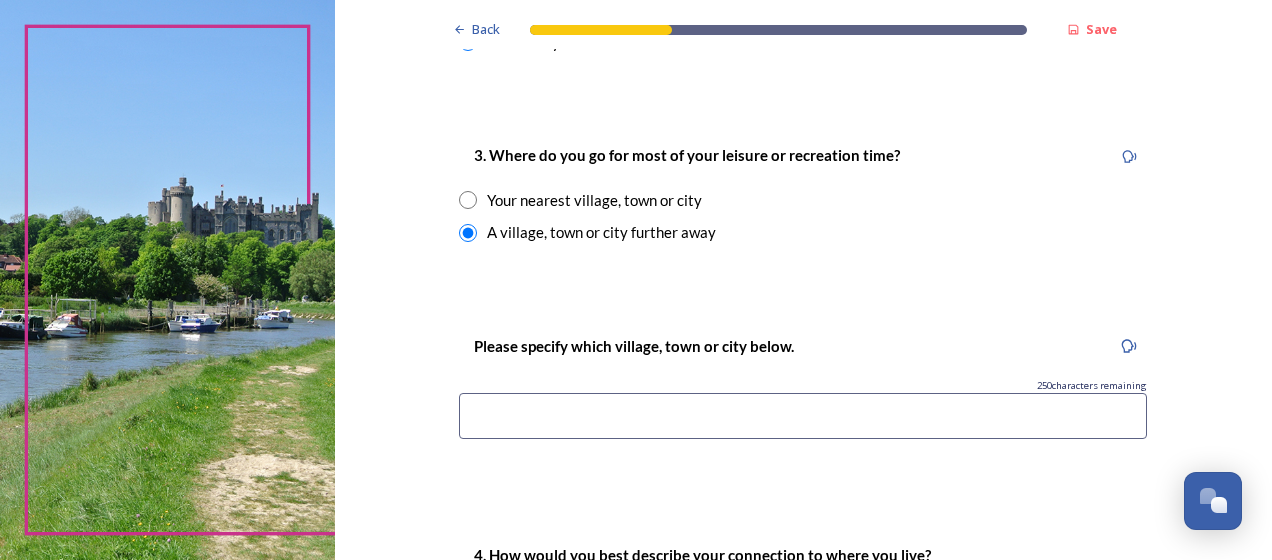 click at bounding box center [803, 416] 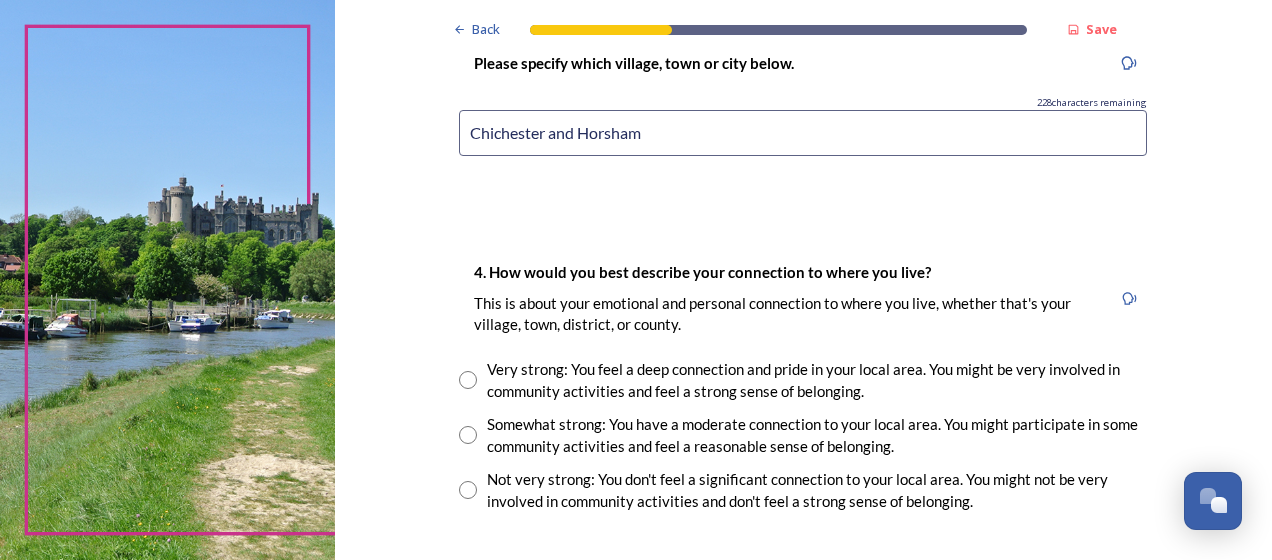scroll, scrollTop: 1400, scrollLeft: 0, axis: vertical 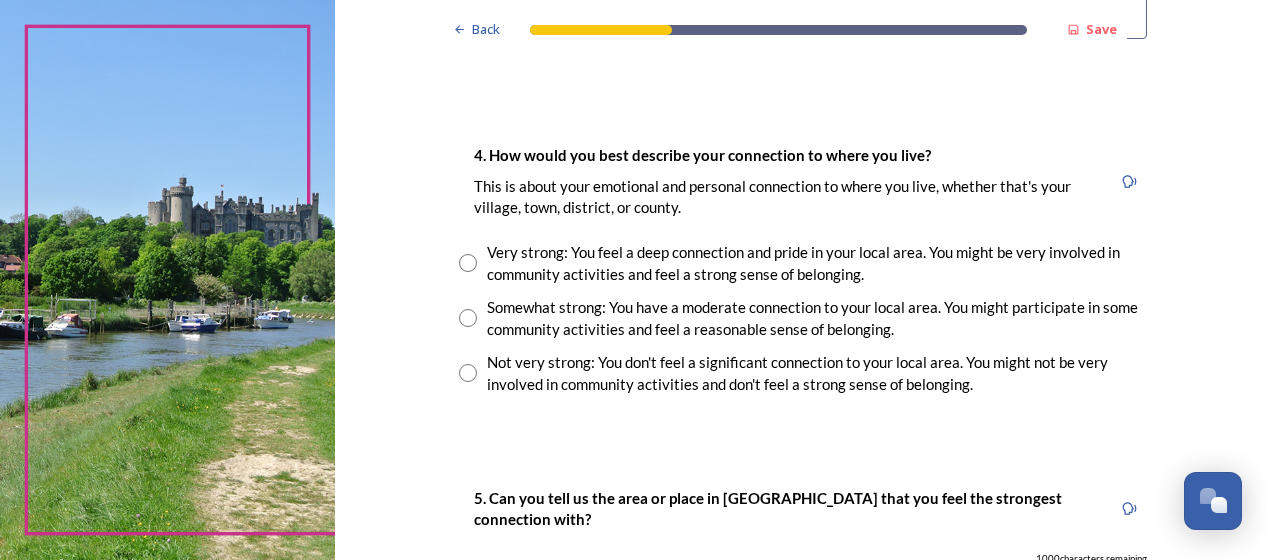 type on "Chichester and Horsham" 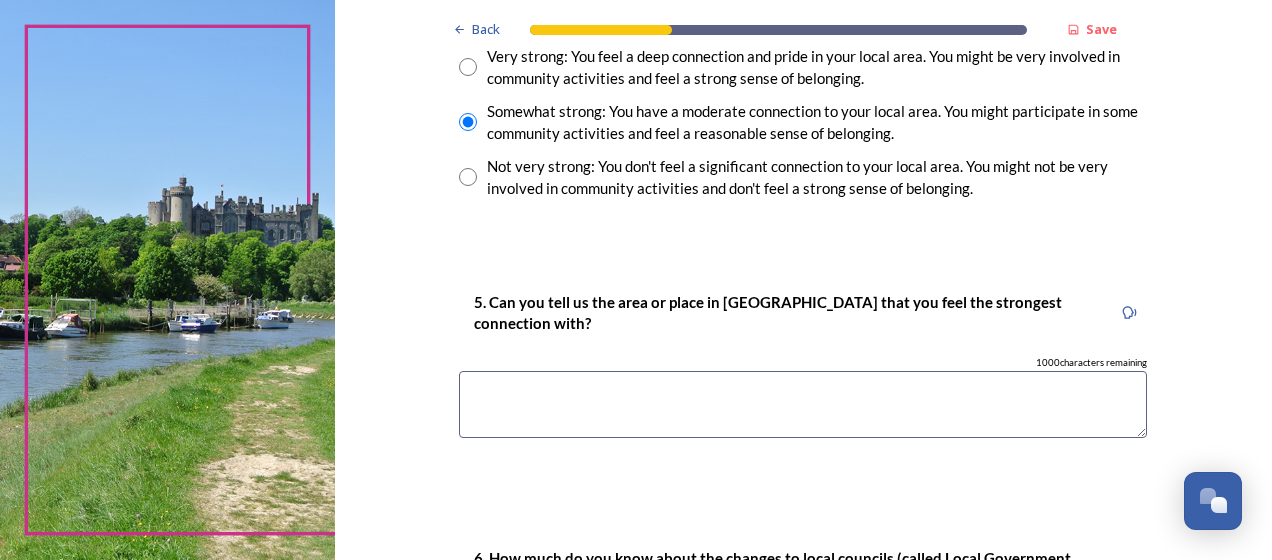 scroll, scrollTop: 1600, scrollLeft: 0, axis: vertical 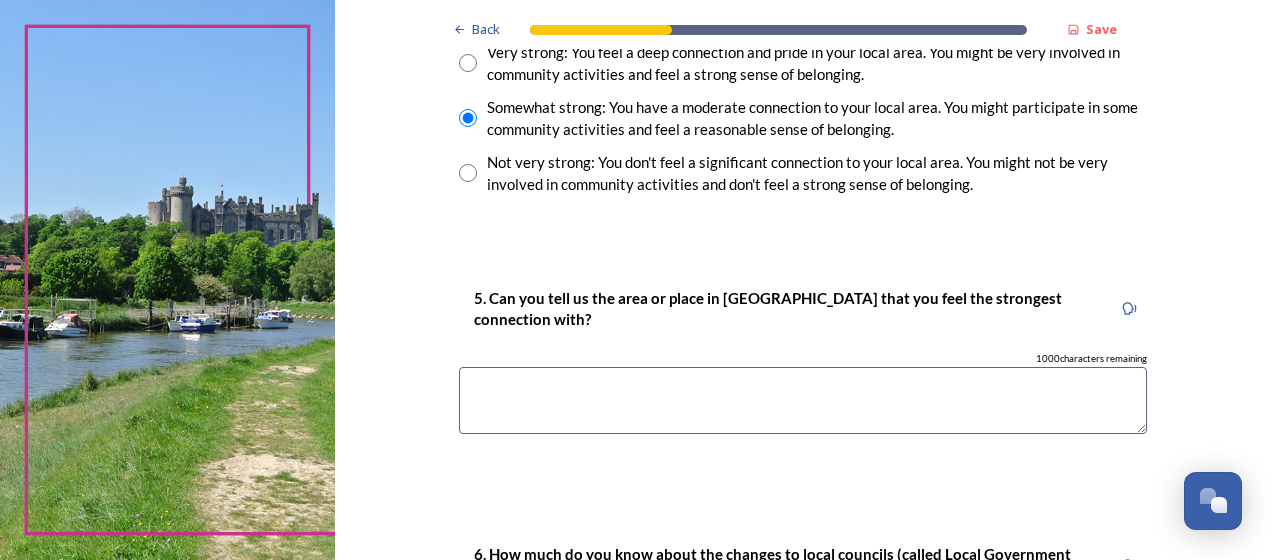 click at bounding box center (803, 400) 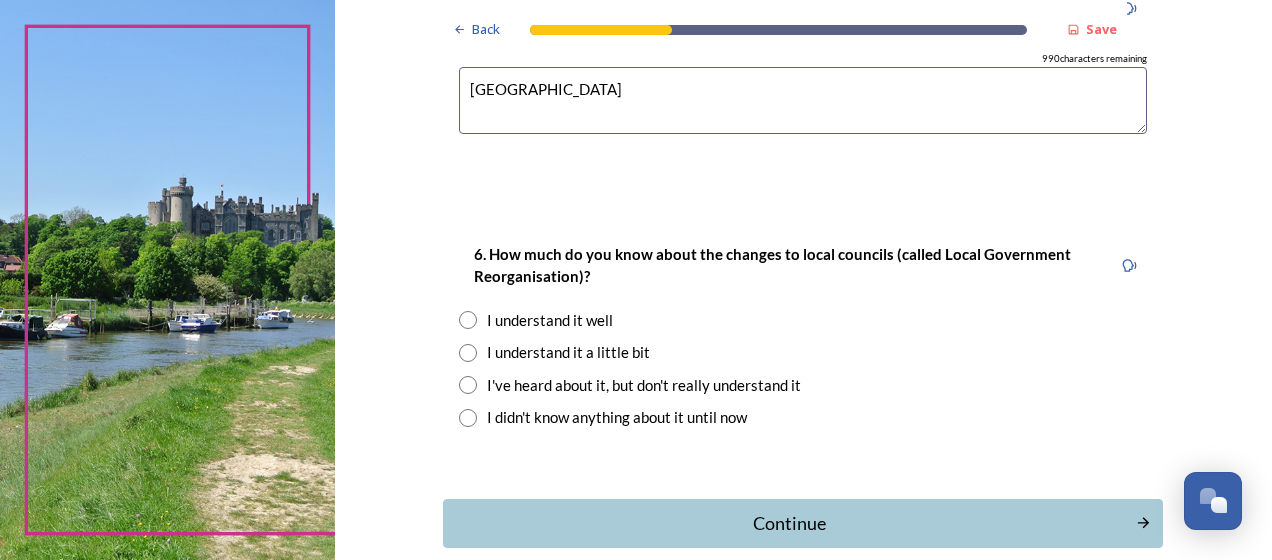 scroll, scrollTop: 2000, scrollLeft: 0, axis: vertical 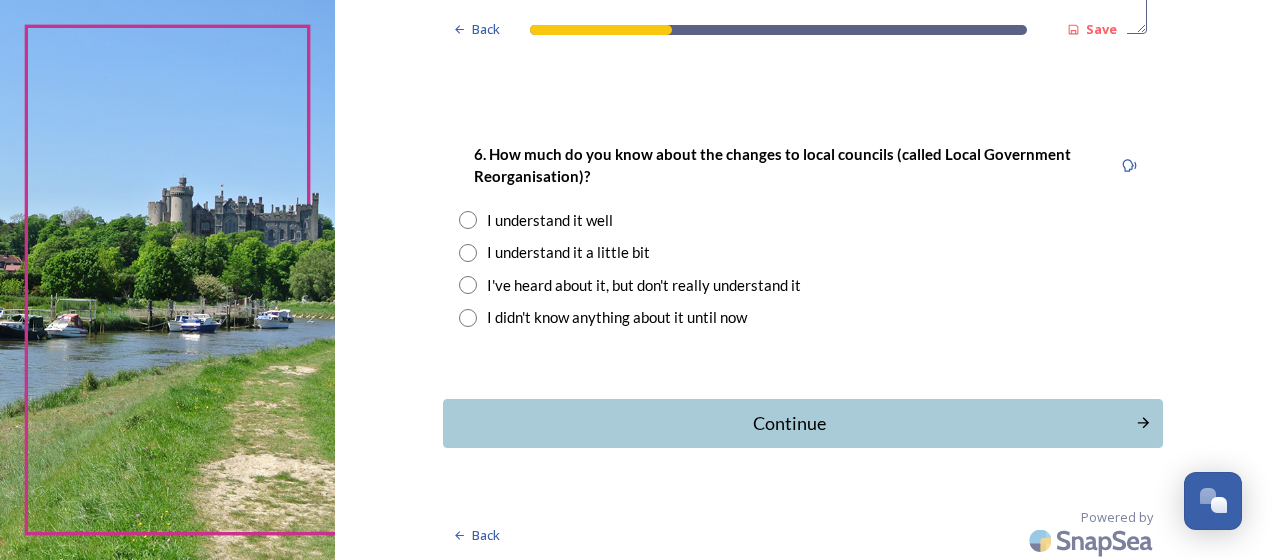 type on "Mid Sussex" 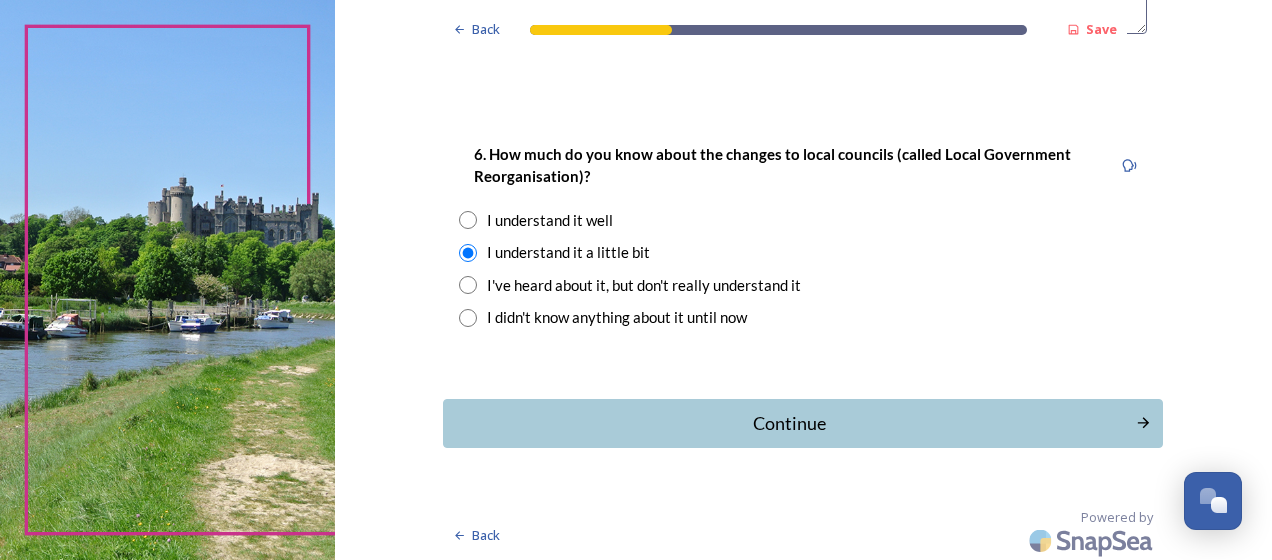 scroll, scrollTop: 2002, scrollLeft: 0, axis: vertical 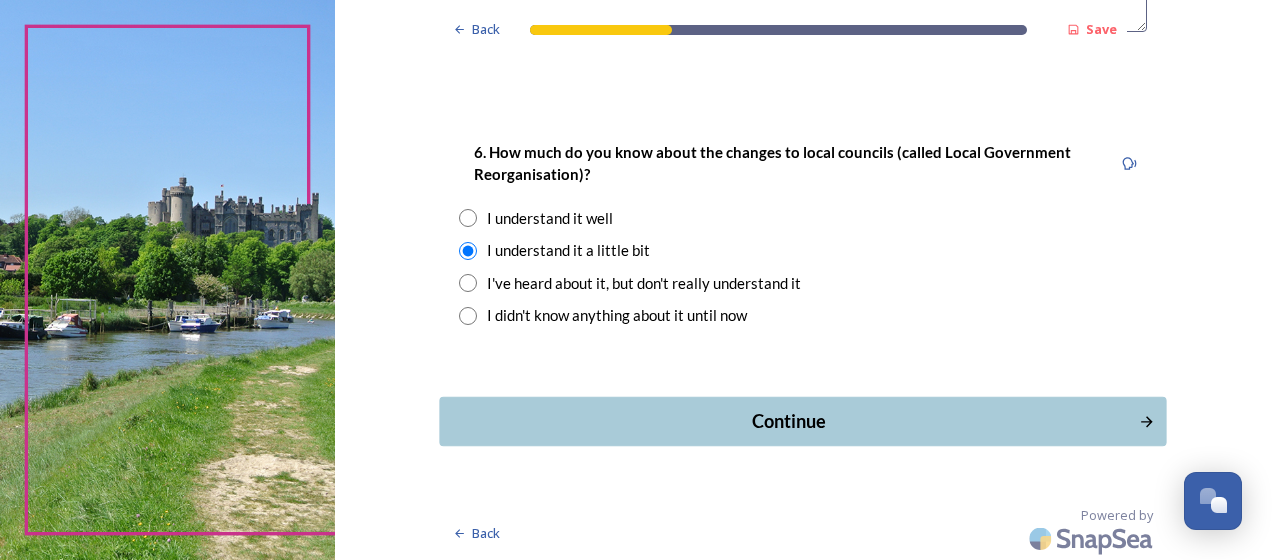 click on "Continue" at bounding box center [789, 421] 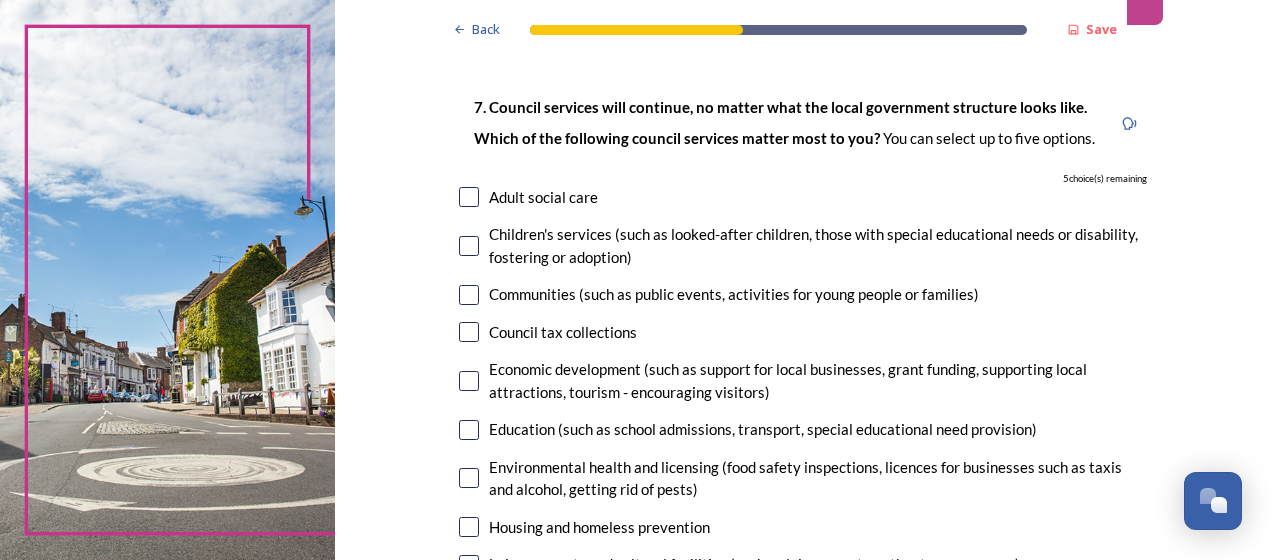 scroll, scrollTop: 200, scrollLeft: 0, axis: vertical 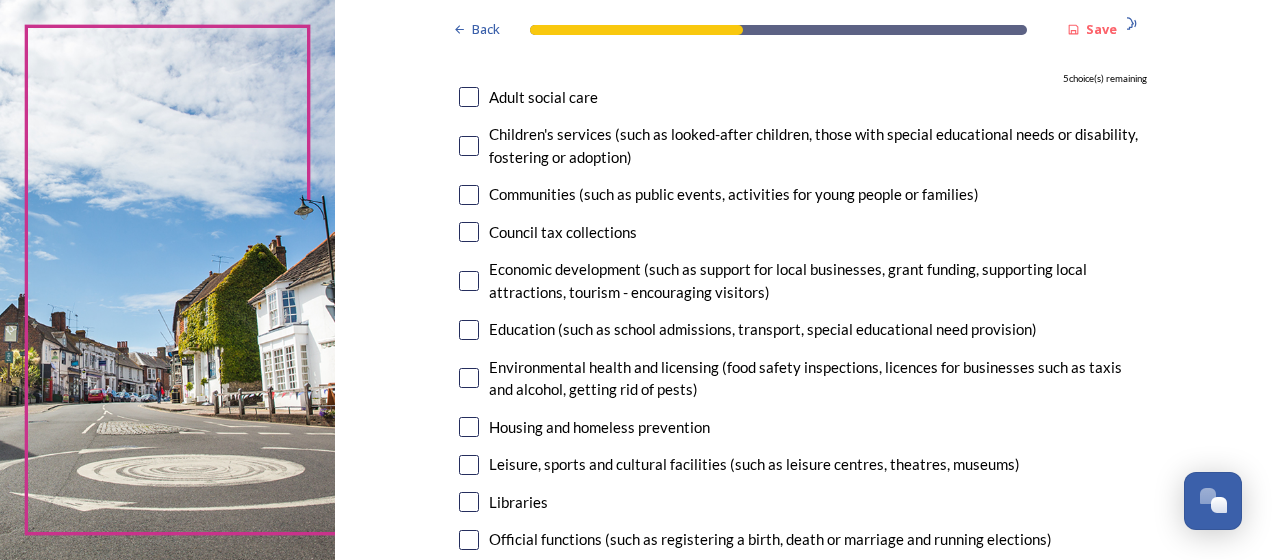 click at bounding box center [469, 232] 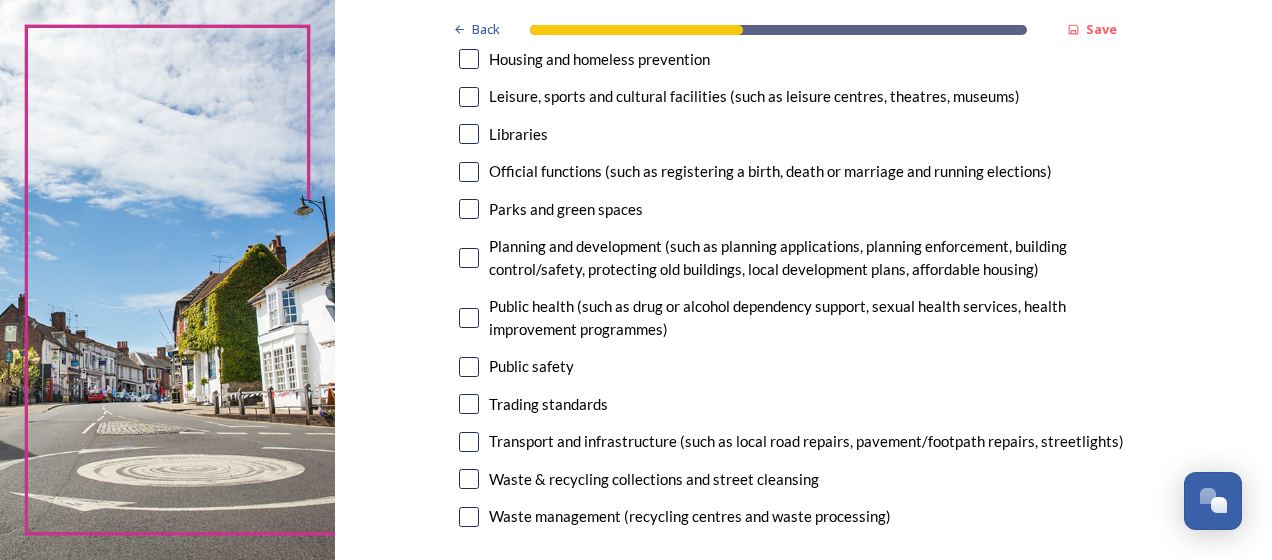 scroll, scrollTop: 600, scrollLeft: 0, axis: vertical 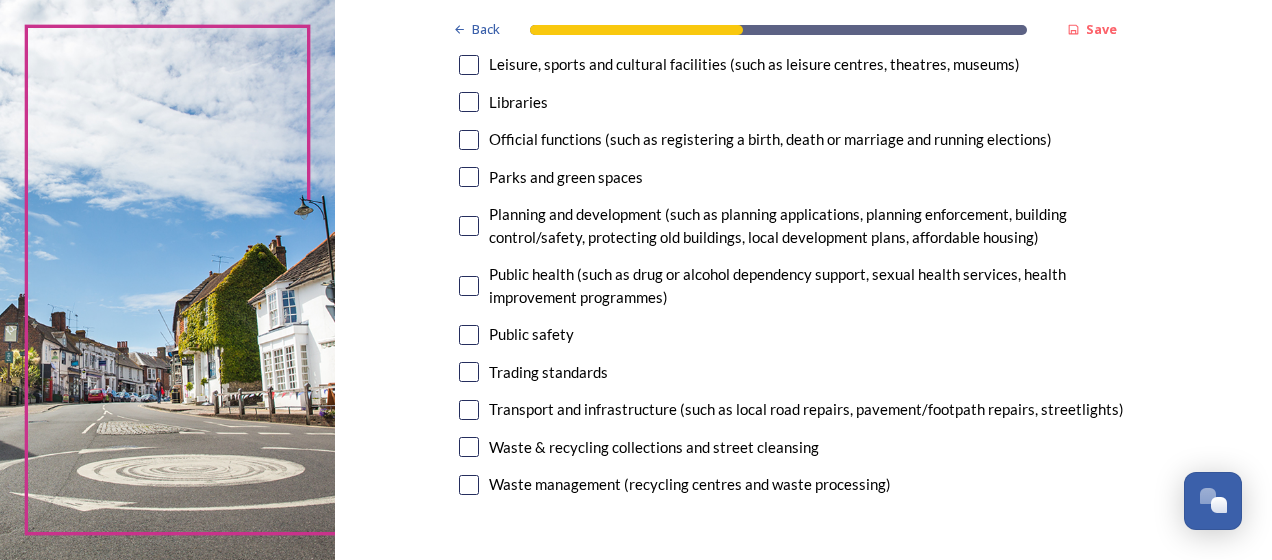 click at bounding box center (469, 226) 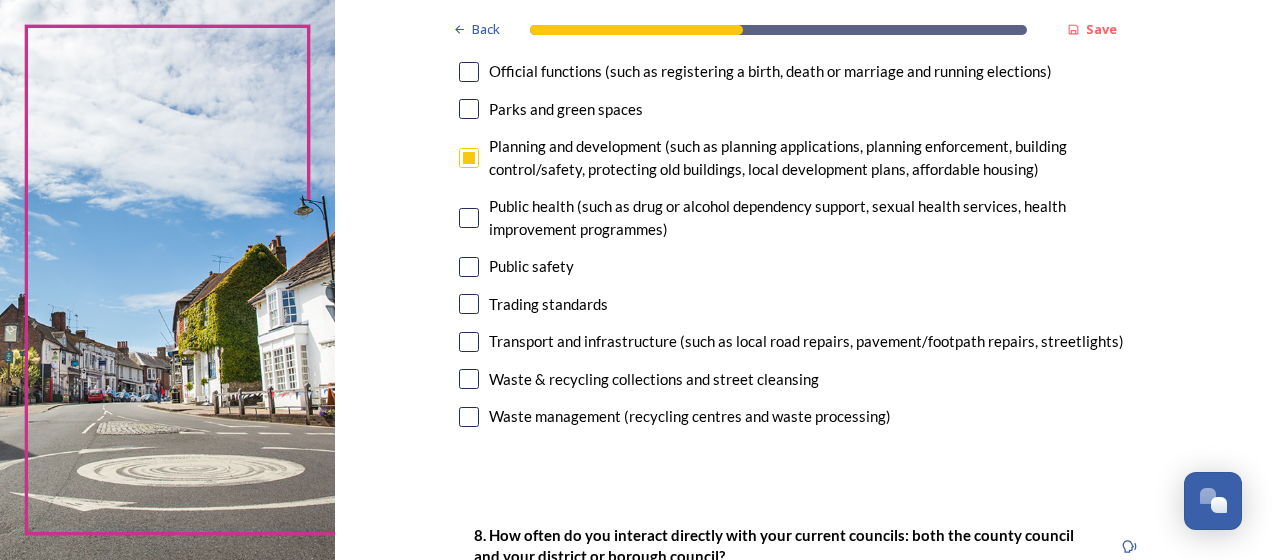 scroll, scrollTop: 700, scrollLeft: 0, axis: vertical 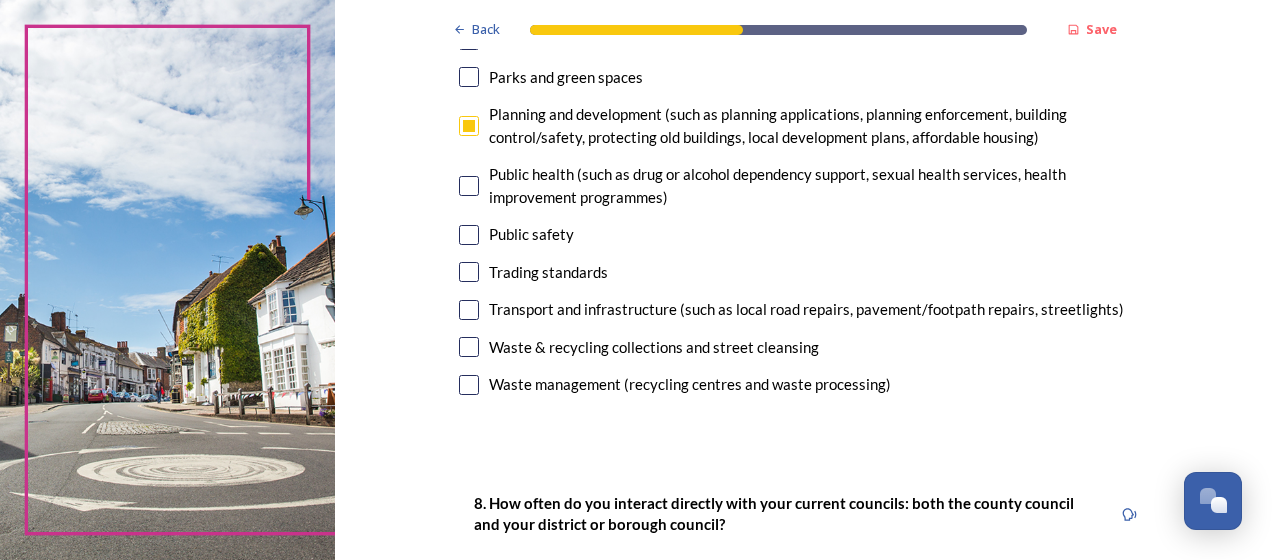 click at bounding box center [469, 310] 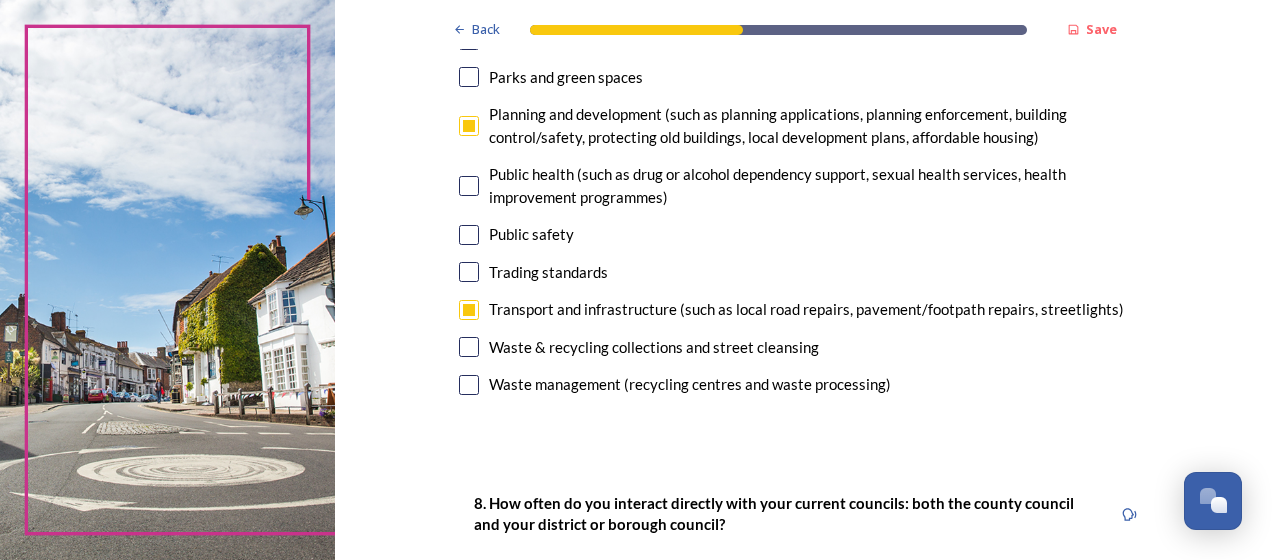 click at bounding box center (469, 347) 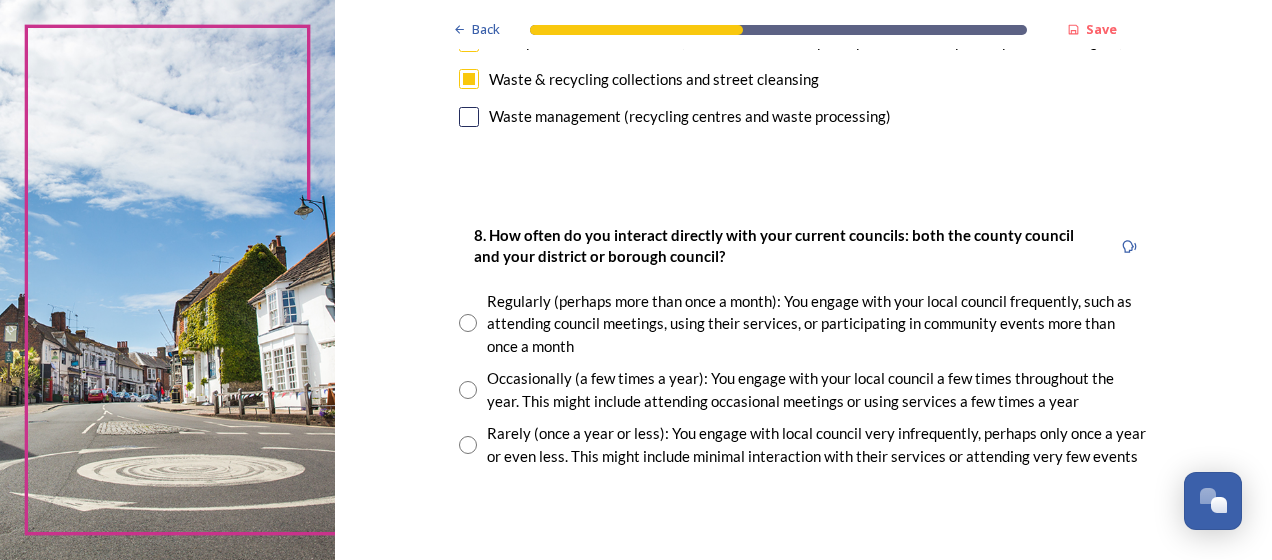 scroll, scrollTop: 1000, scrollLeft: 0, axis: vertical 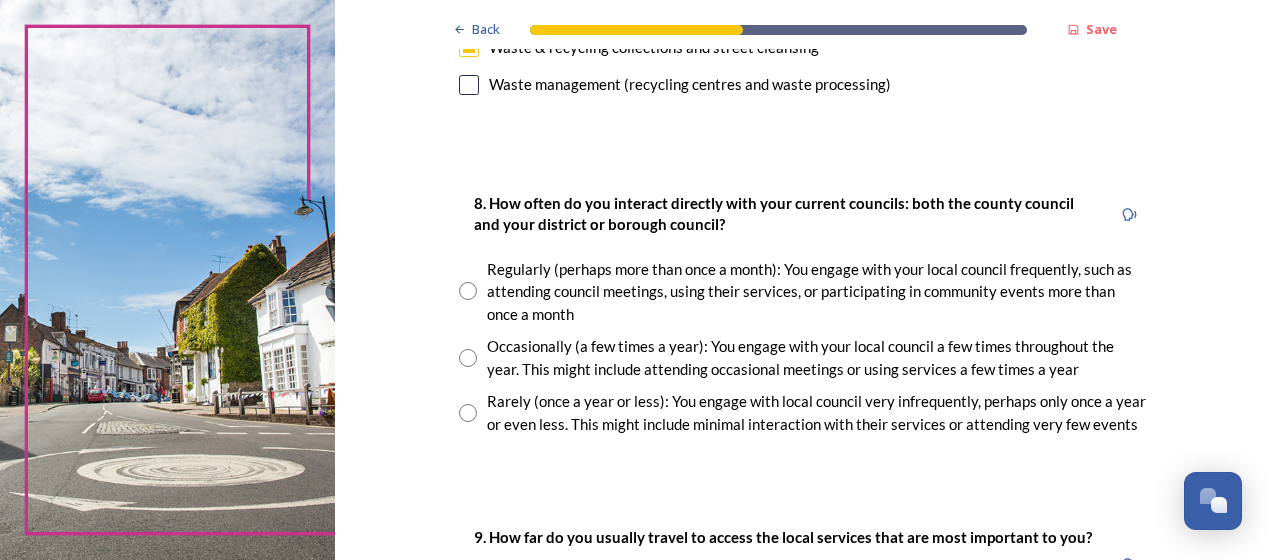 click at bounding box center [468, 358] 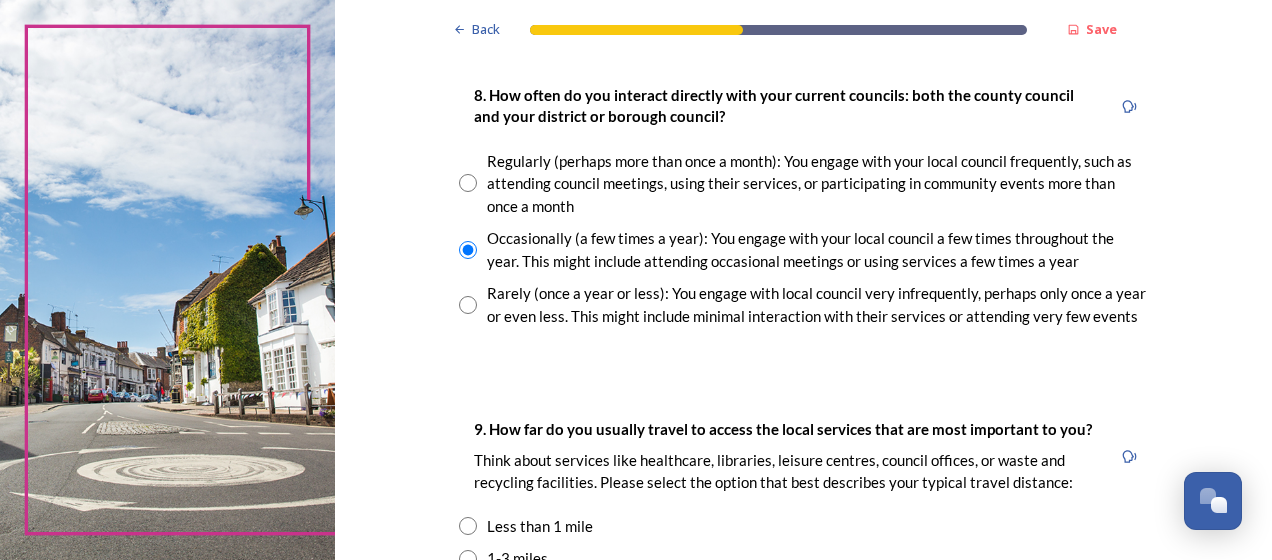 scroll, scrollTop: 1400, scrollLeft: 0, axis: vertical 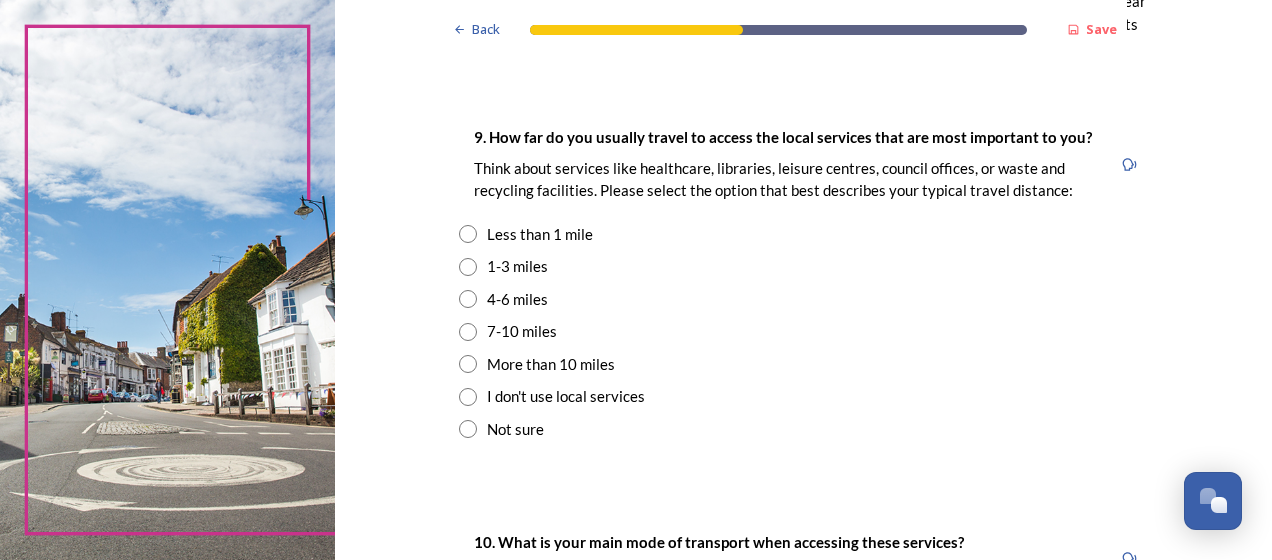 click at bounding box center (468, 364) 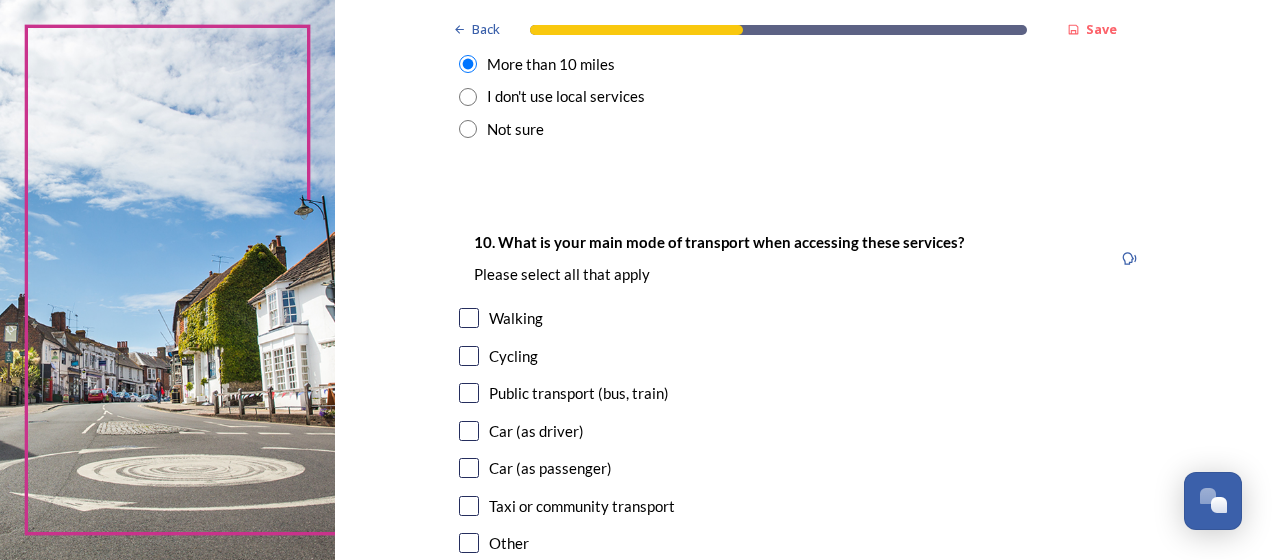 scroll, scrollTop: 1800, scrollLeft: 0, axis: vertical 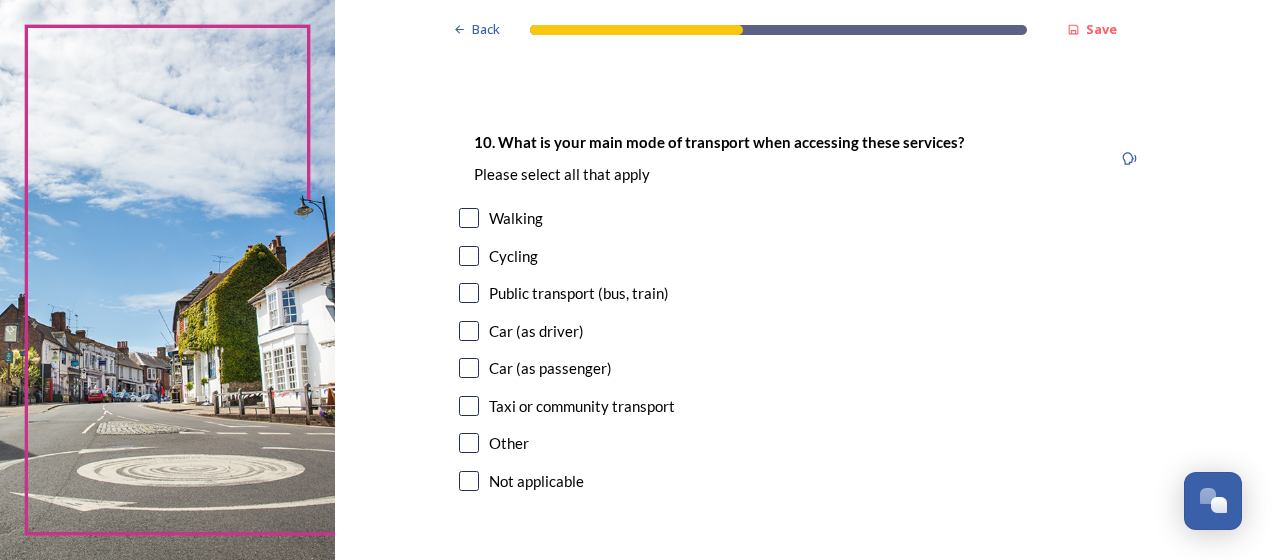 click at bounding box center (469, 331) 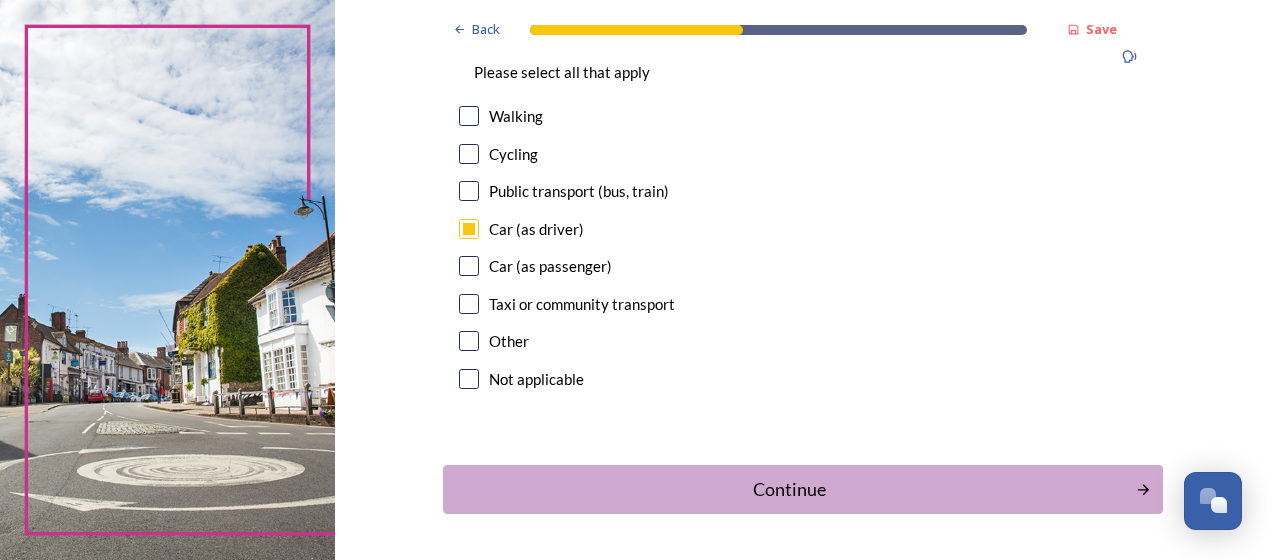 scroll, scrollTop: 1971, scrollLeft: 0, axis: vertical 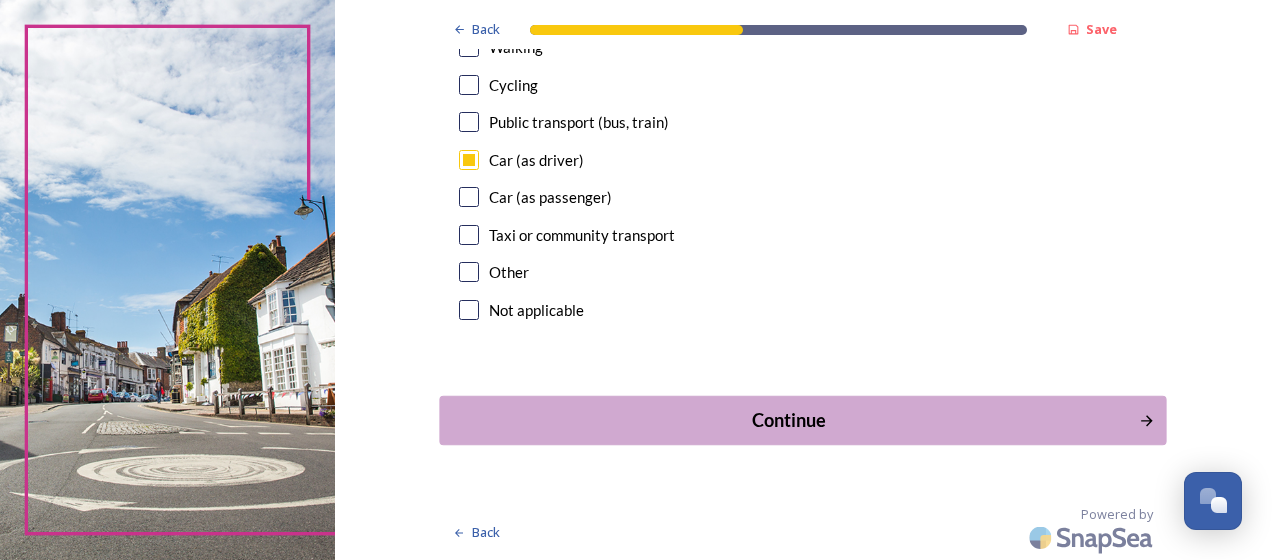 click on "Continue" at bounding box center (789, 420) 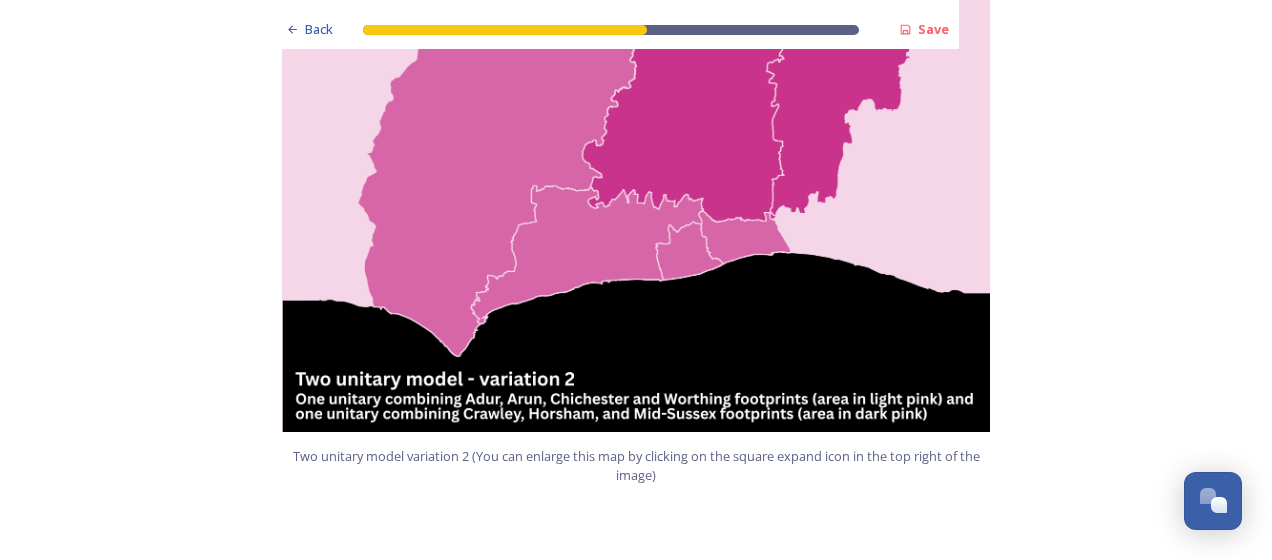 scroll, scrollTop: 2300, scrollLeft: 0, axis: vertical 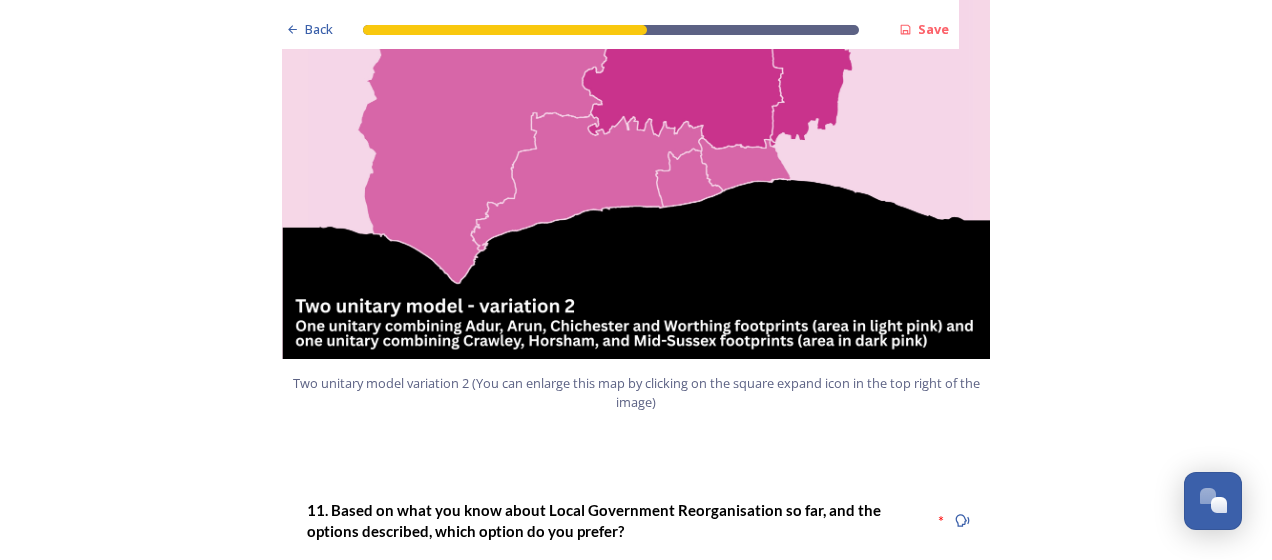 click at bounding box center (301, 575) 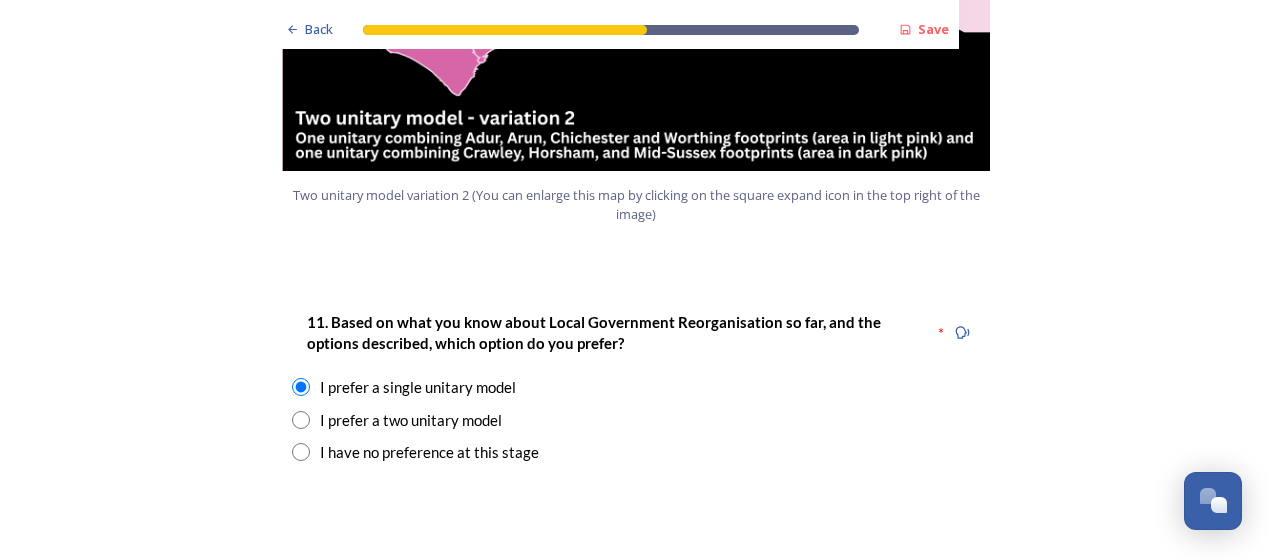 scroll, scrollTop: 2700, scrollLeft: 0, axis: vertical 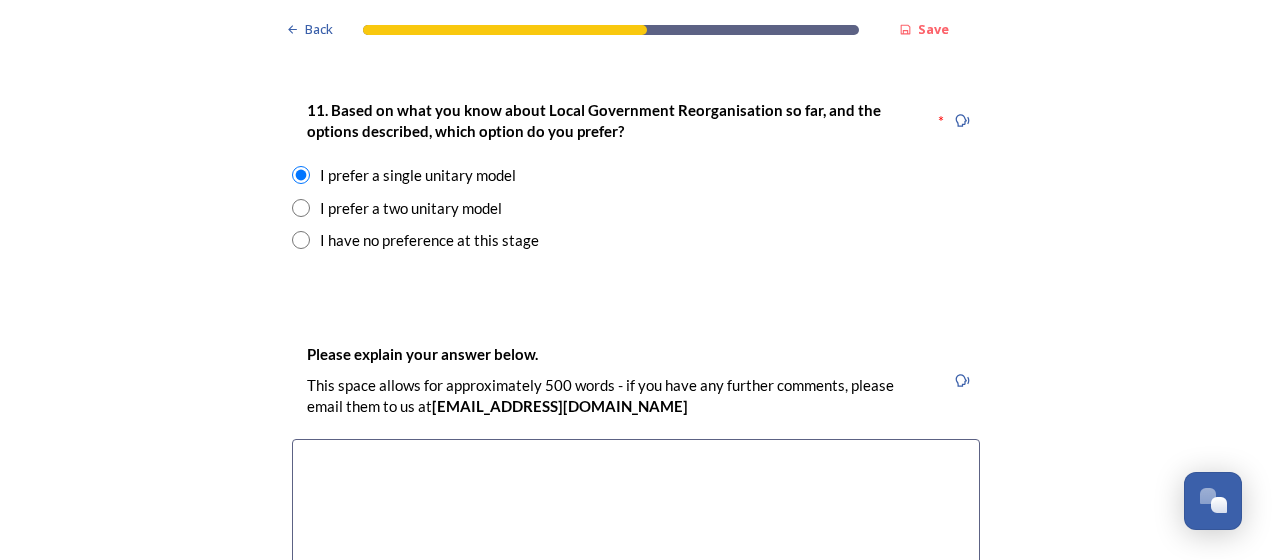 click at bounding box center [636, 551] 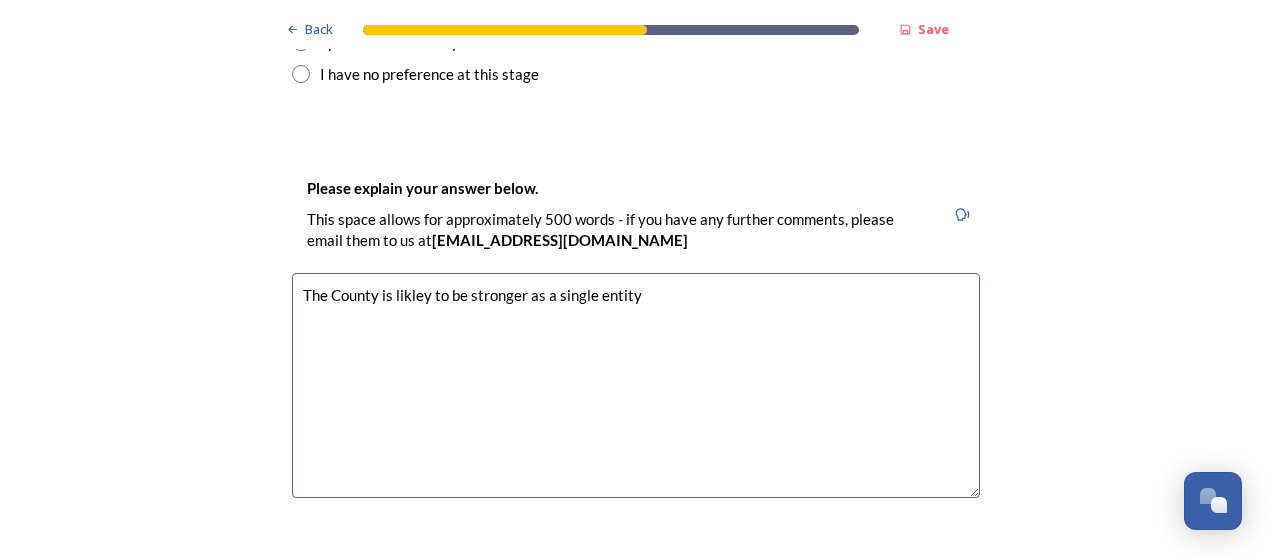 scroll, scrollTop: 2900, scrollLeft: 0, axis: vertical 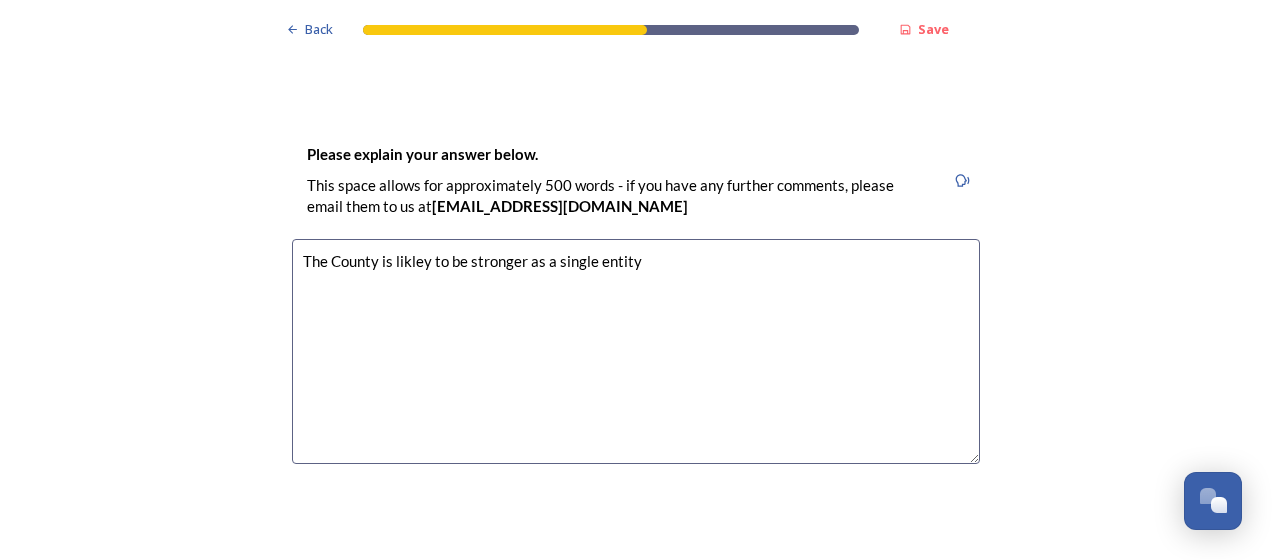 click on "The County is likley to be stronger as a single entity" at bounding box center [636, 351] 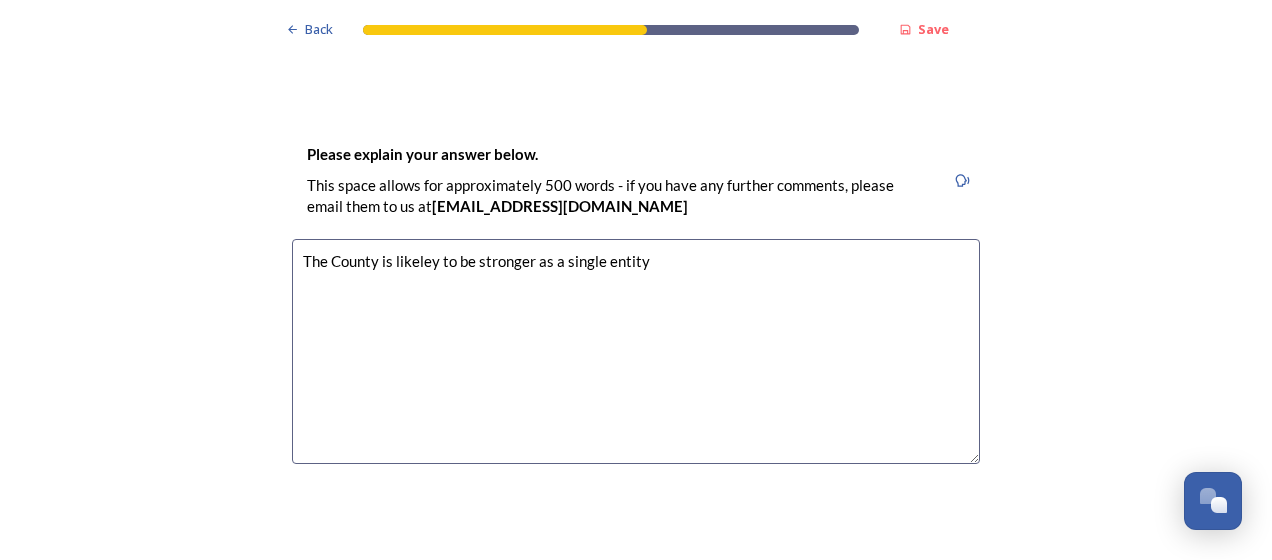 click on "The County is likeley to be stronger as a single entity" at bounding box center (636, 351) 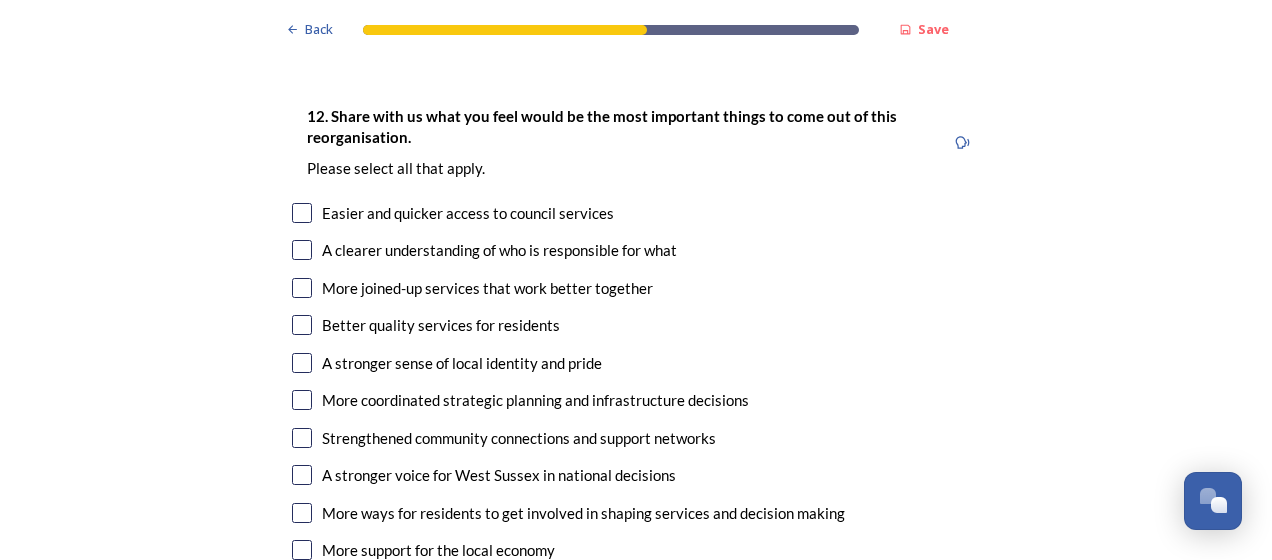 scroll, scrollTop: 3400, scrollLeft: 0, axis: vertical 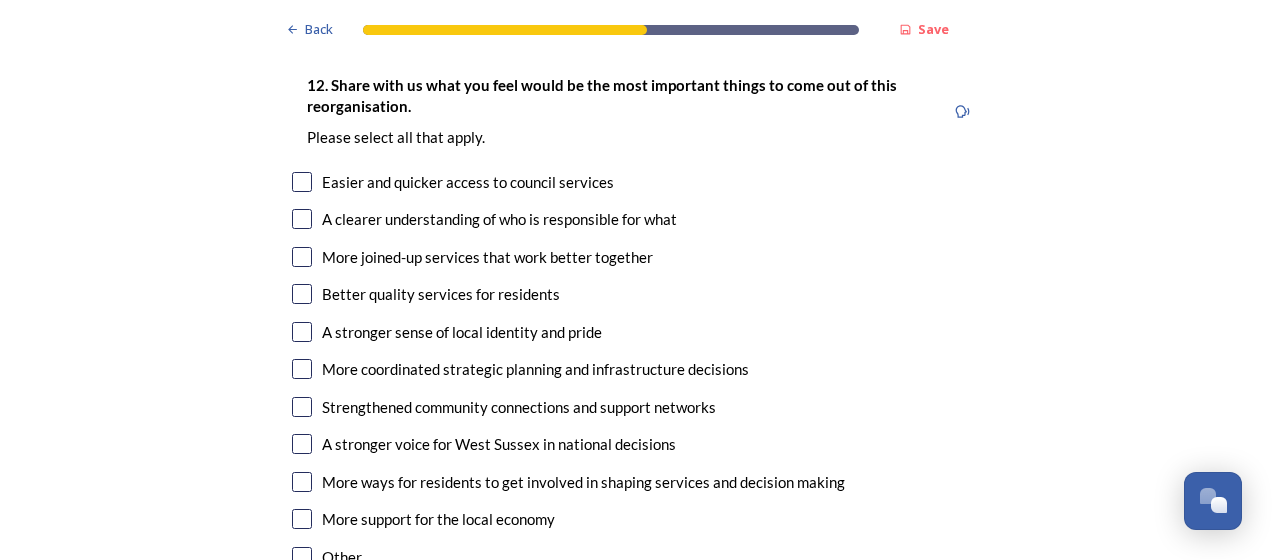type on "The County is likely to be stronger as a single entity" 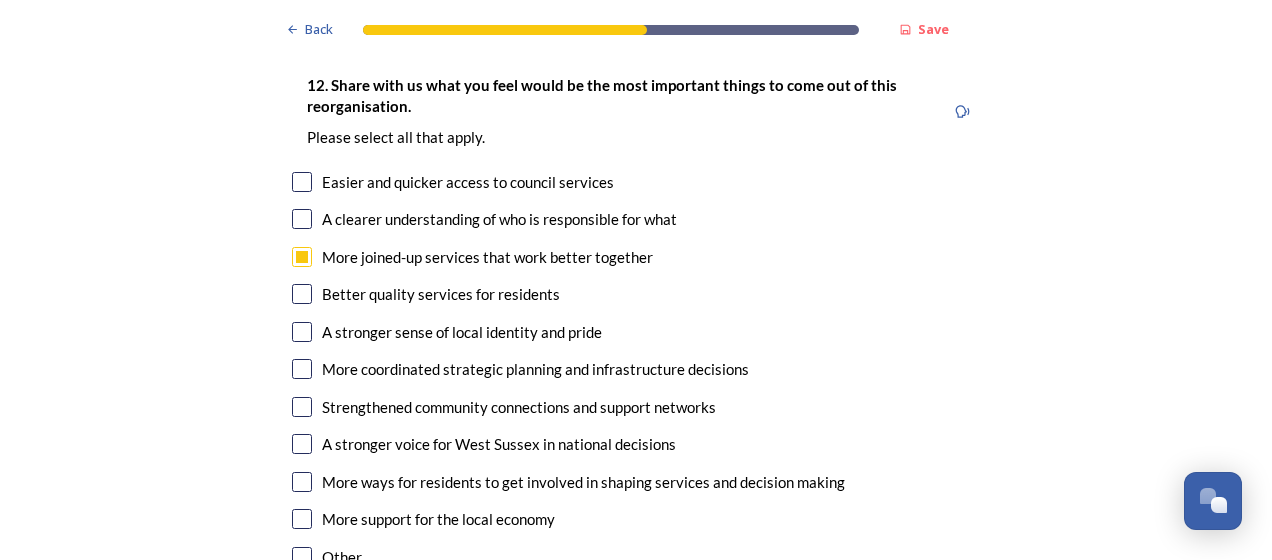 checkbox on "true" 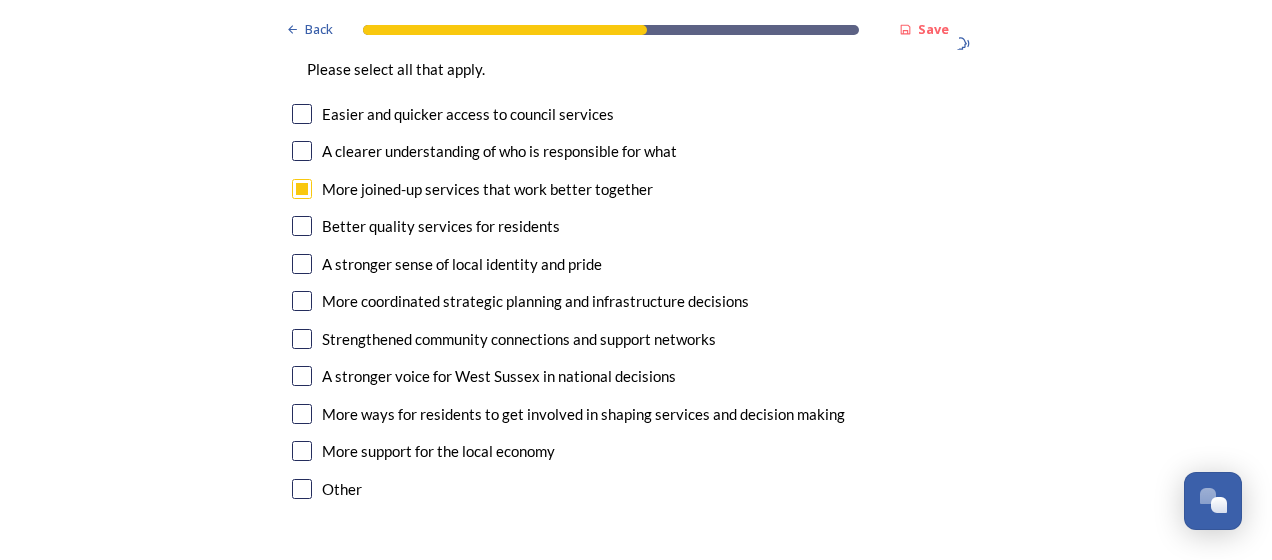scroll, scrollTop: 3500, scrollLeft: 0, axis: vertical 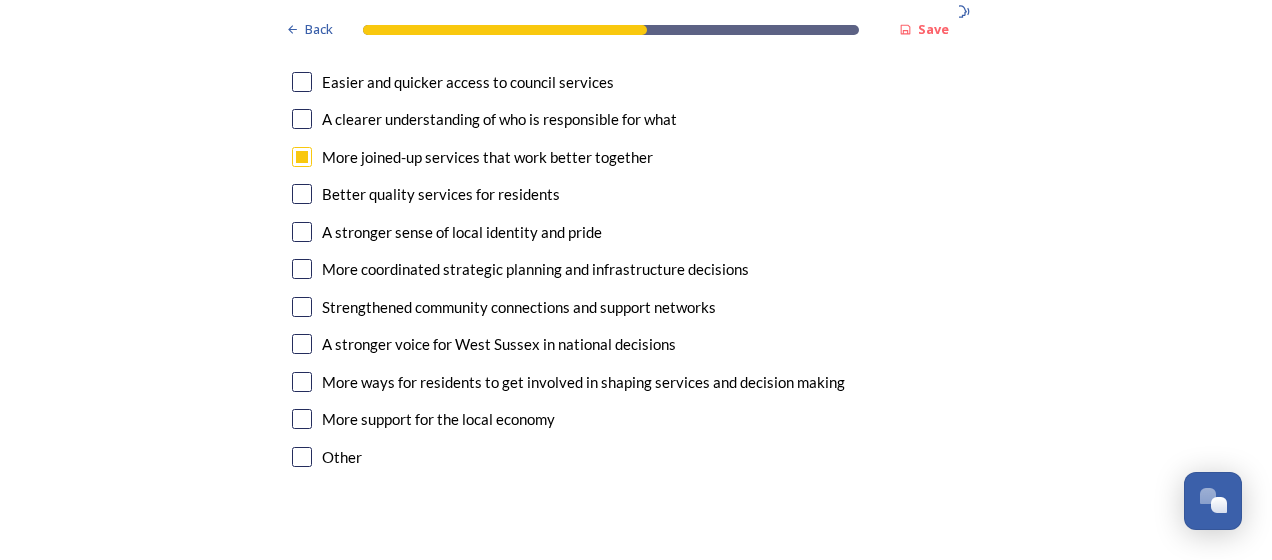 click at bounding box center (302, 194) 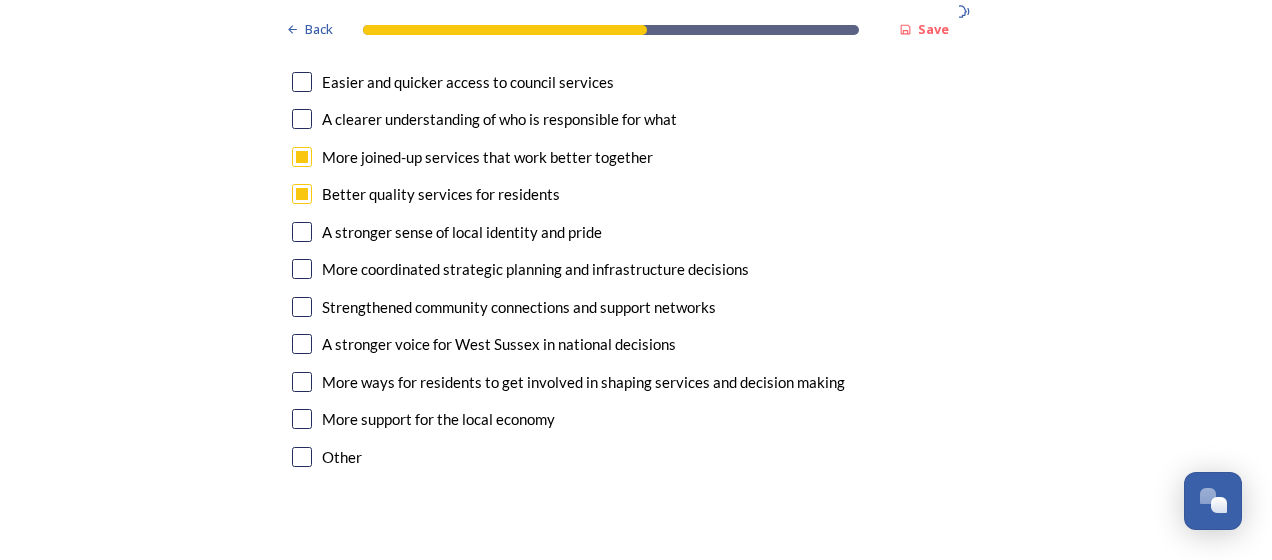 click at bounding box center (302, 269) 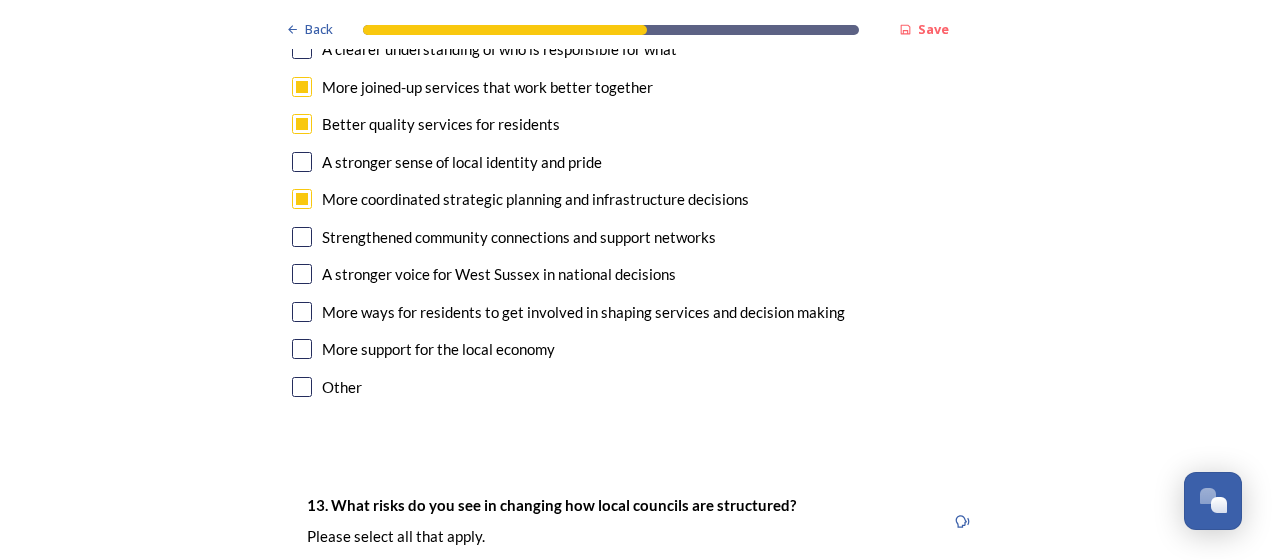 scroll, scrollTop: 3600, scrollLeft: 0, axis: vertical 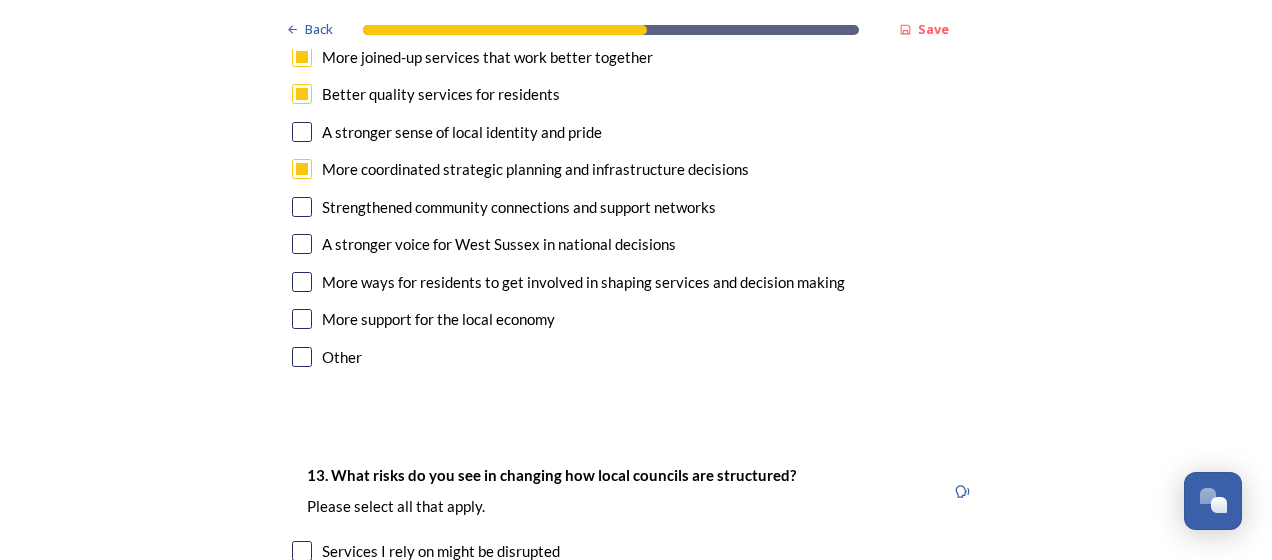 click at bounding box center [302, 319] 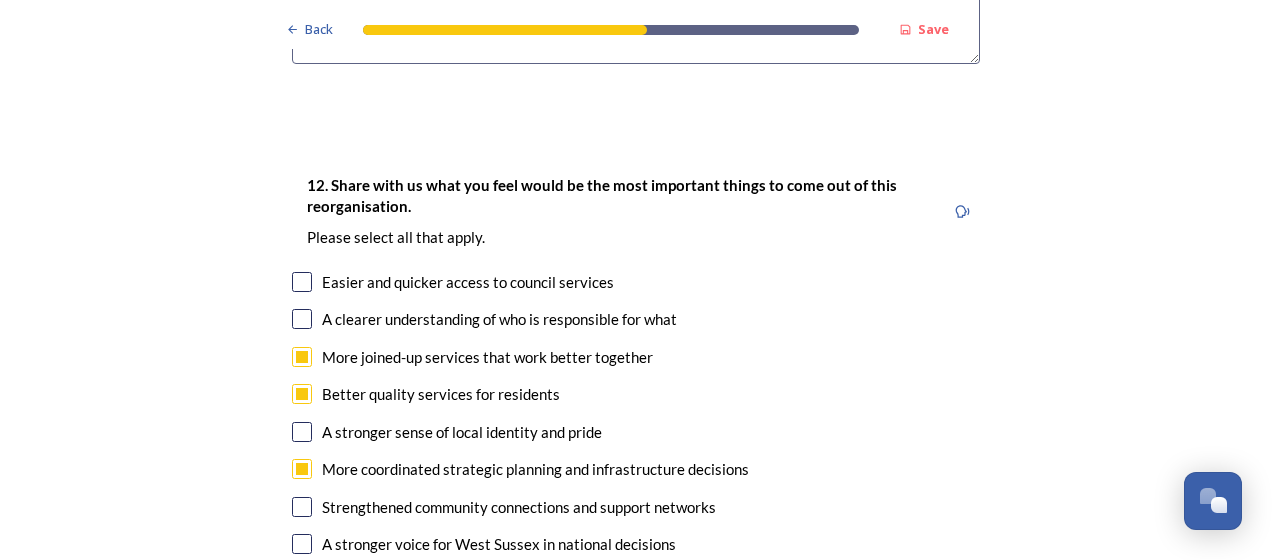 scroll, scrollTop: 3400, scrollLeft: 0, axis: vertical 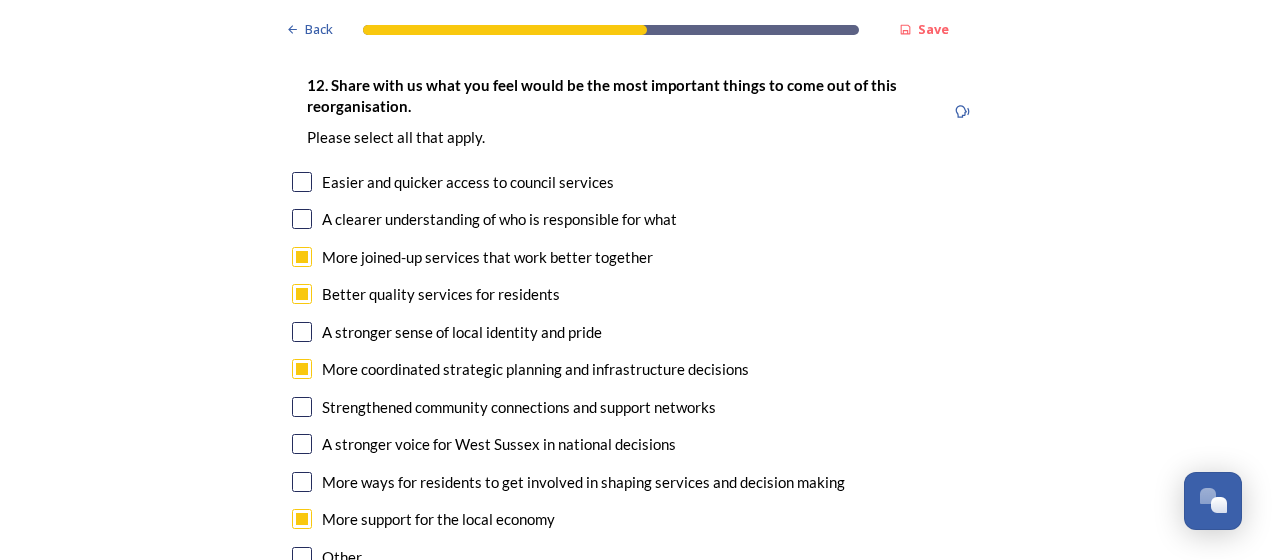 click at bounding box center [302, 444] 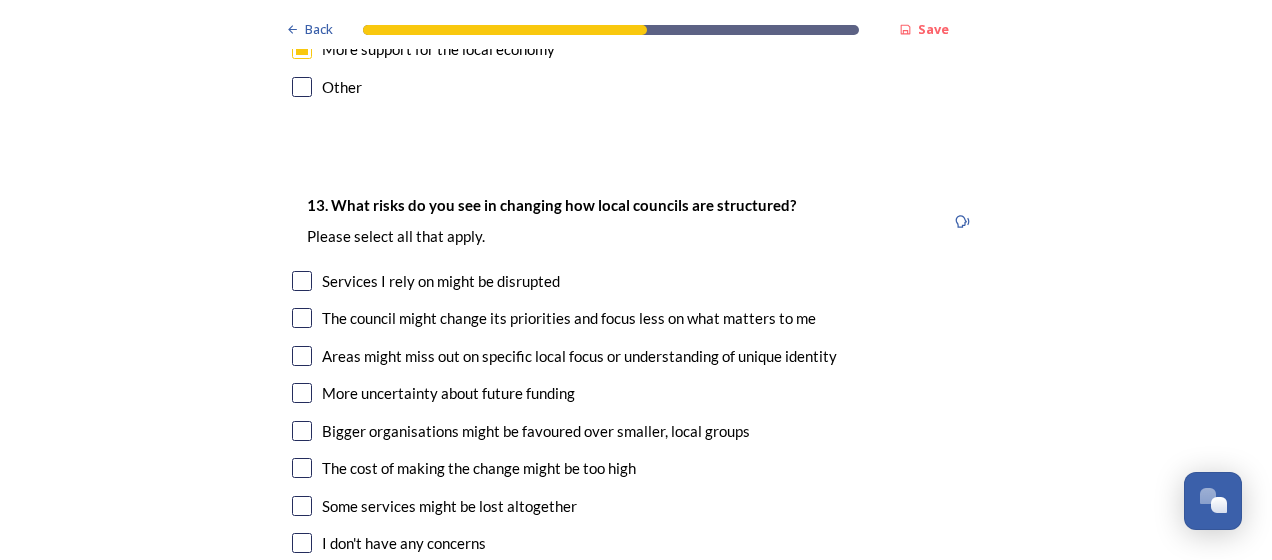scroll, scrollTop: 3900, scrollLeft: 0, axis: vertical 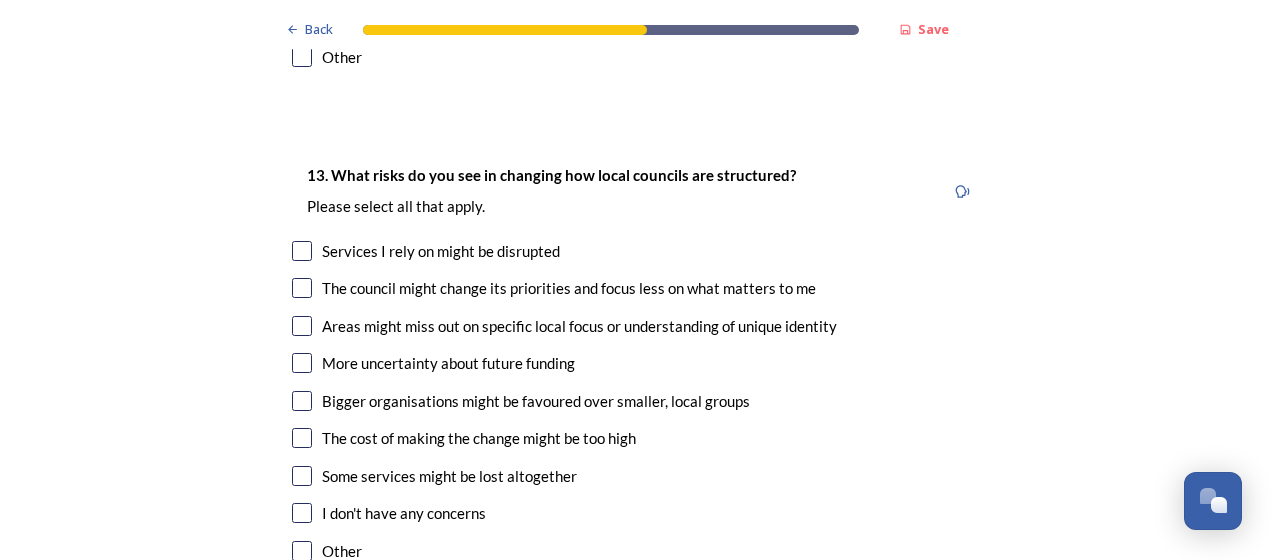 click at bounding box center [302, 251] 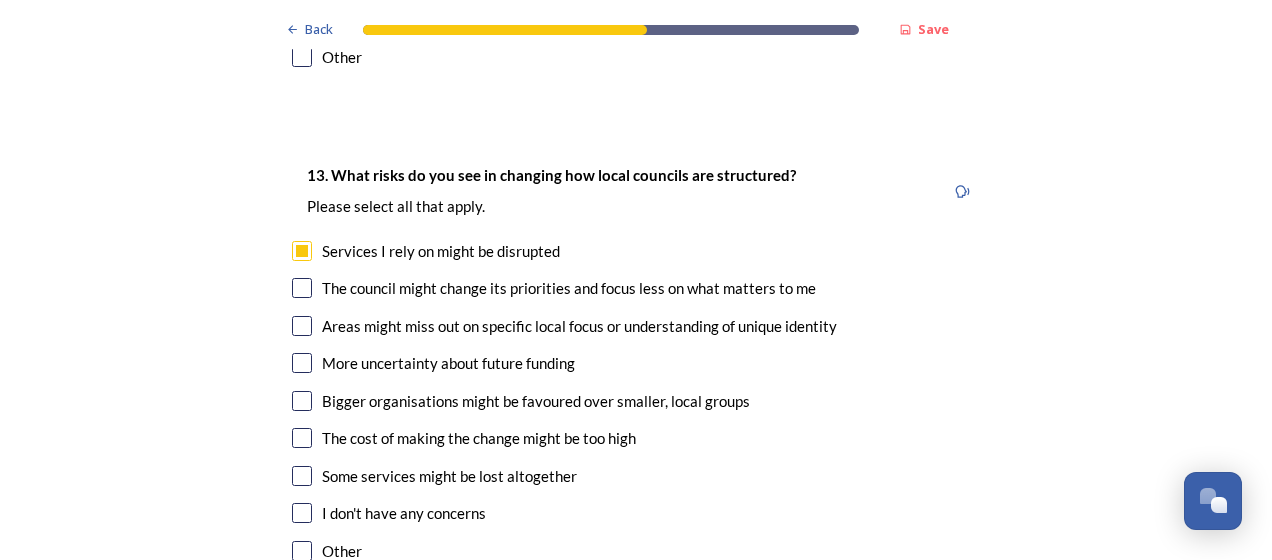 click at bounding box center [302, 288] 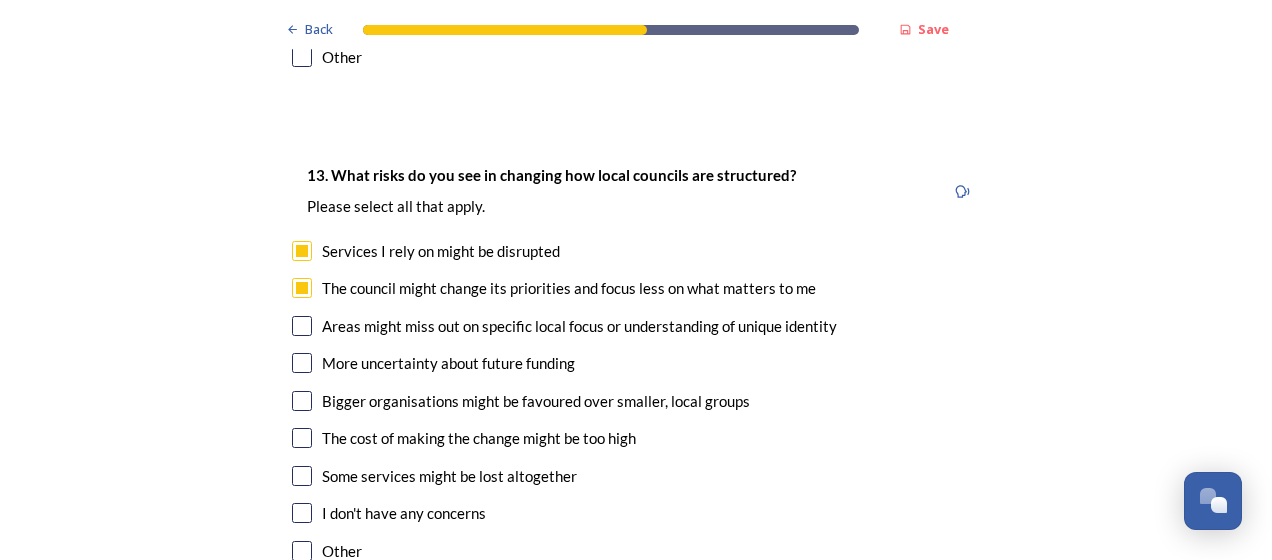 click at bounding box center (302, 326) 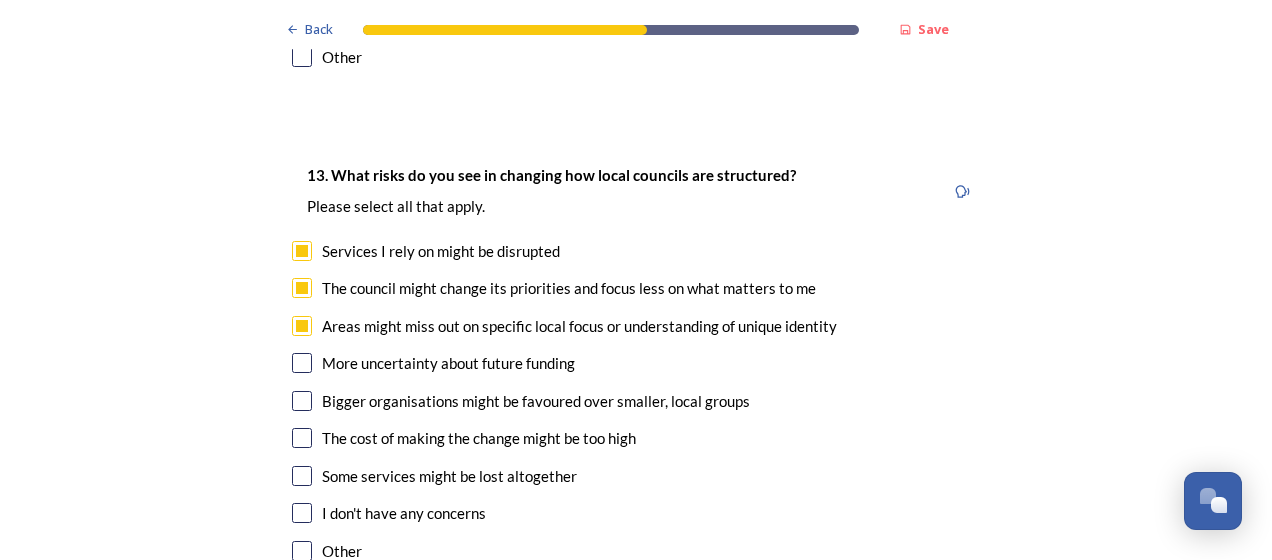 click at bounding box center (302, 438) 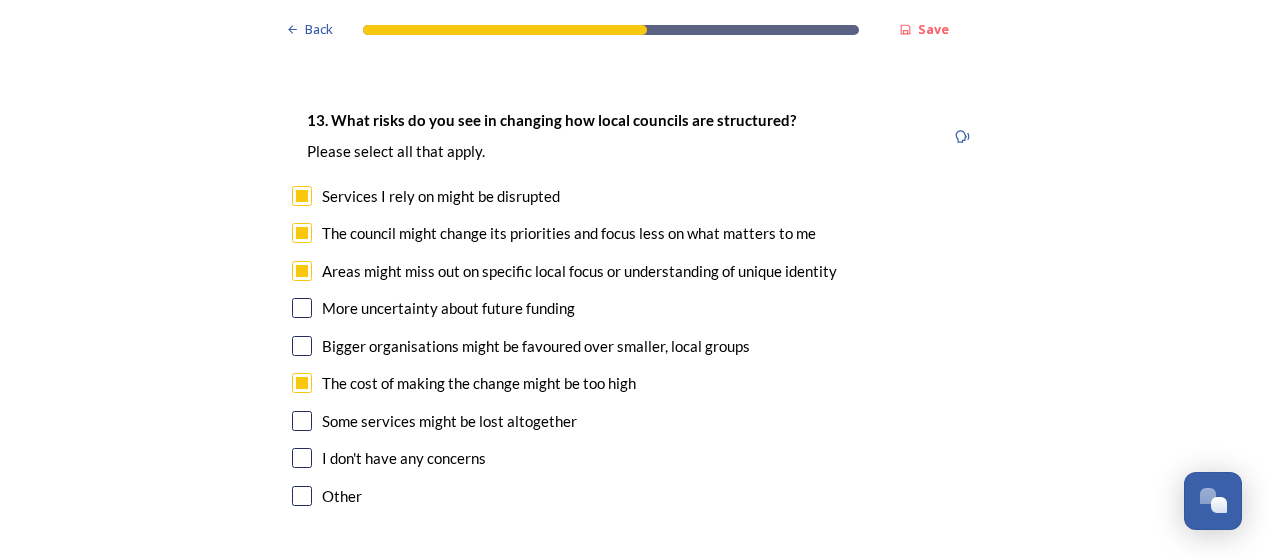 scroll, scrollTop: 4000, scrollLeft: 0, axis: vertical 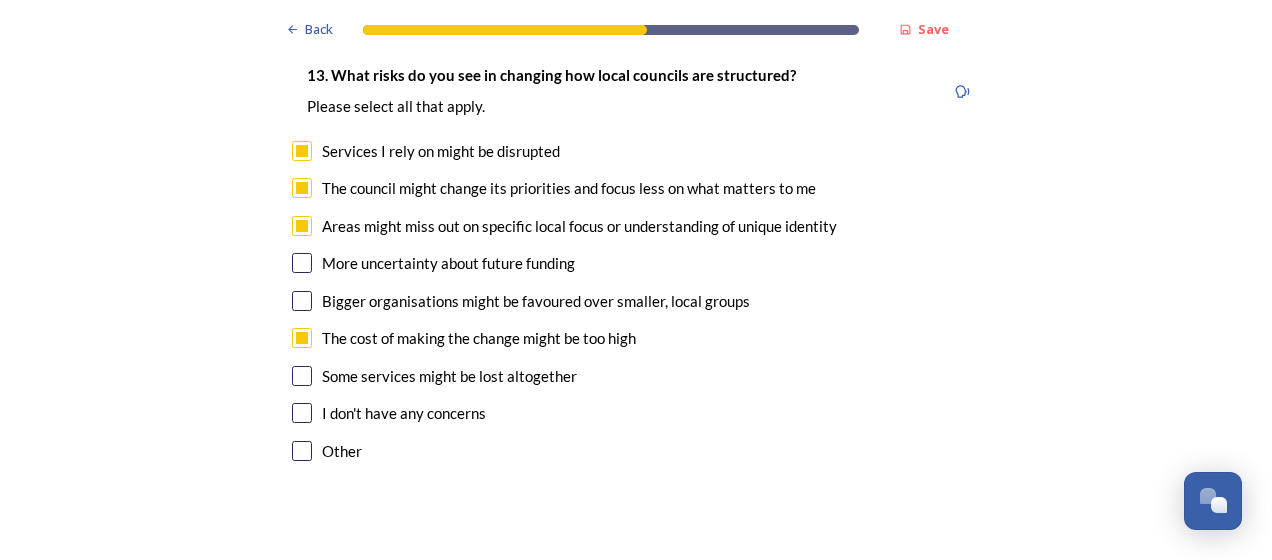 click at bounding box center [302, 376] 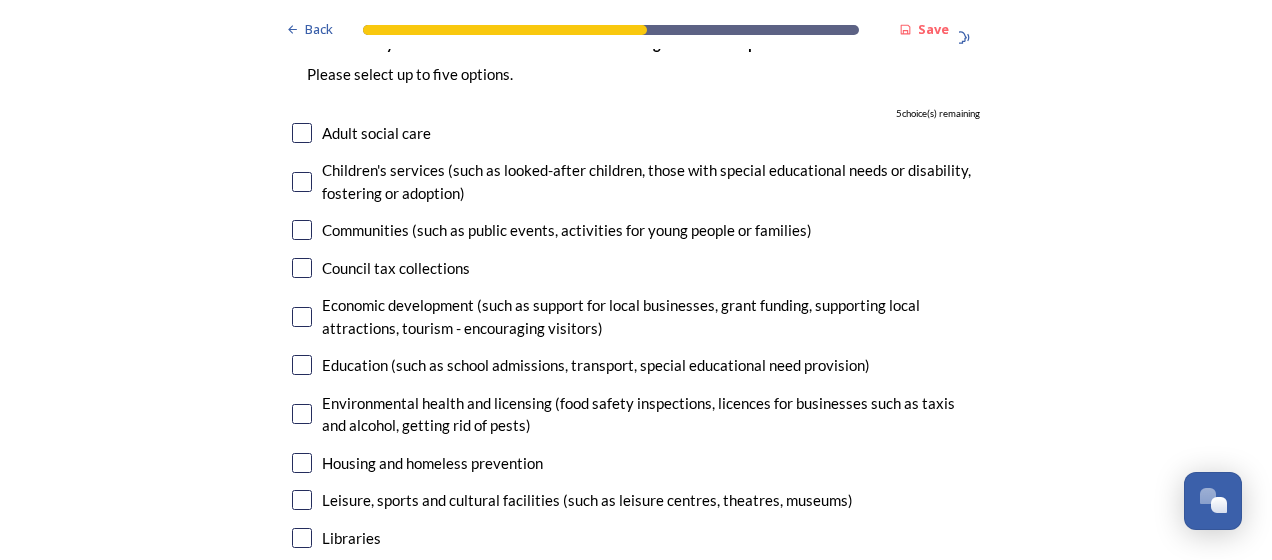 scroll, scrollTop: 4600, scrollLeft: 0, axis: vertical 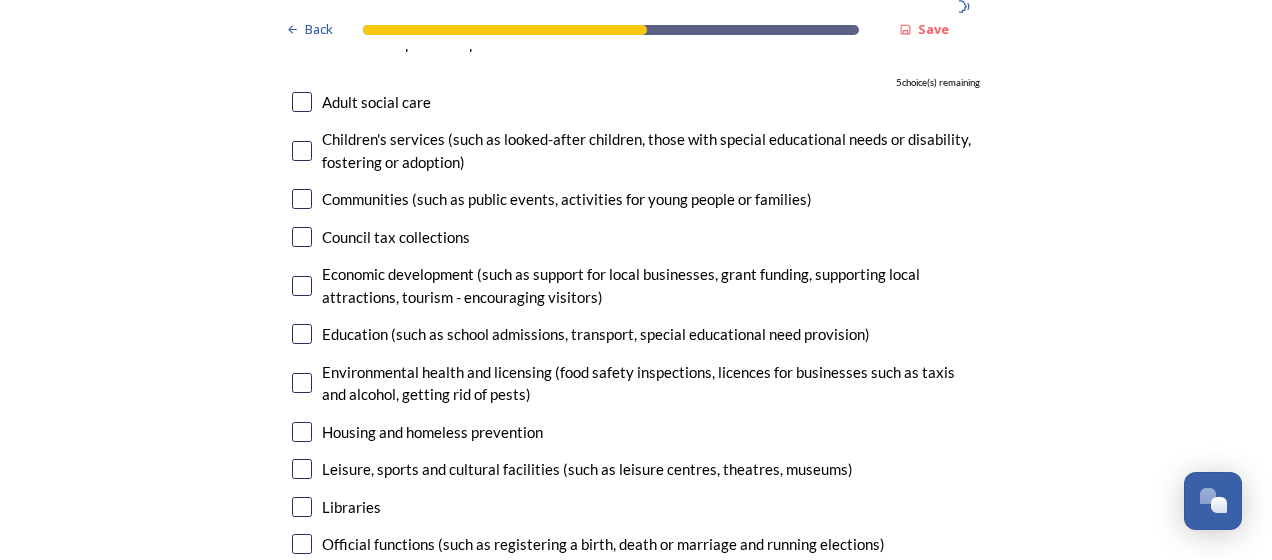 click at bounding box center [302, 286] 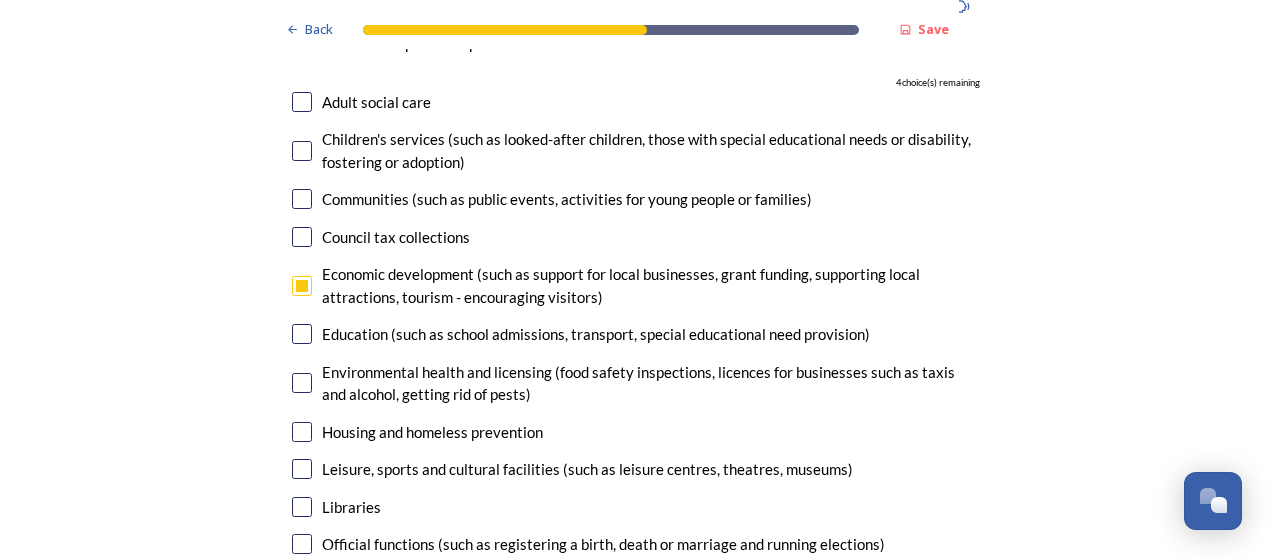 click at bounding box center [302, 334] 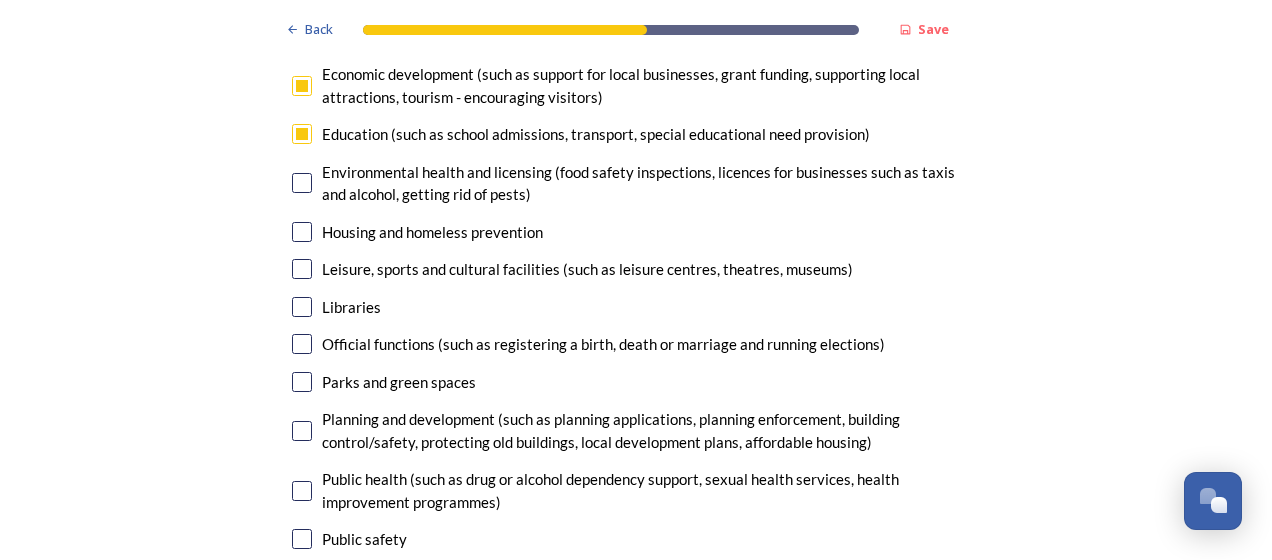 scroll, scrollTop: 4900, scrollLeft: 0, axis: vertical 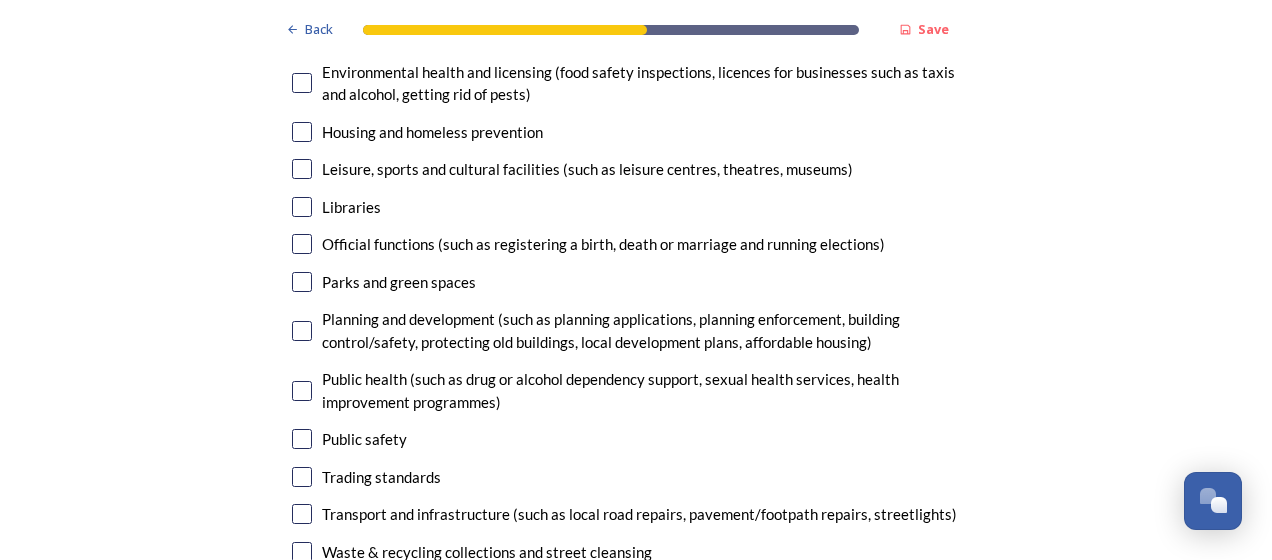 click at bounding box center (302, 331) 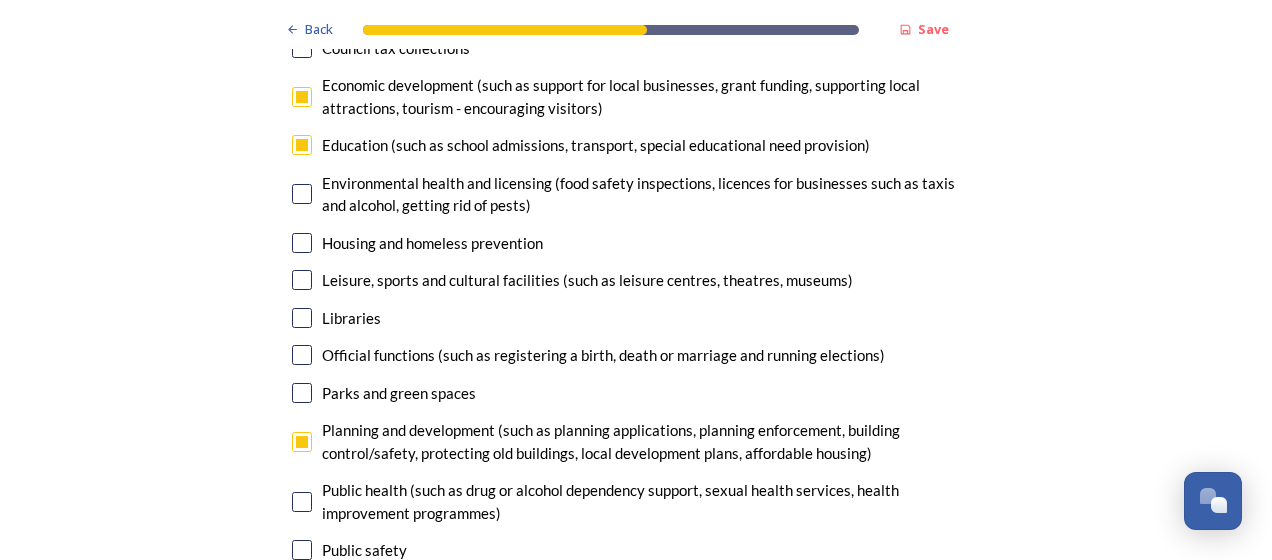 scroll, scrollTop: 5000, scrollLeft: 0, axis: vertical 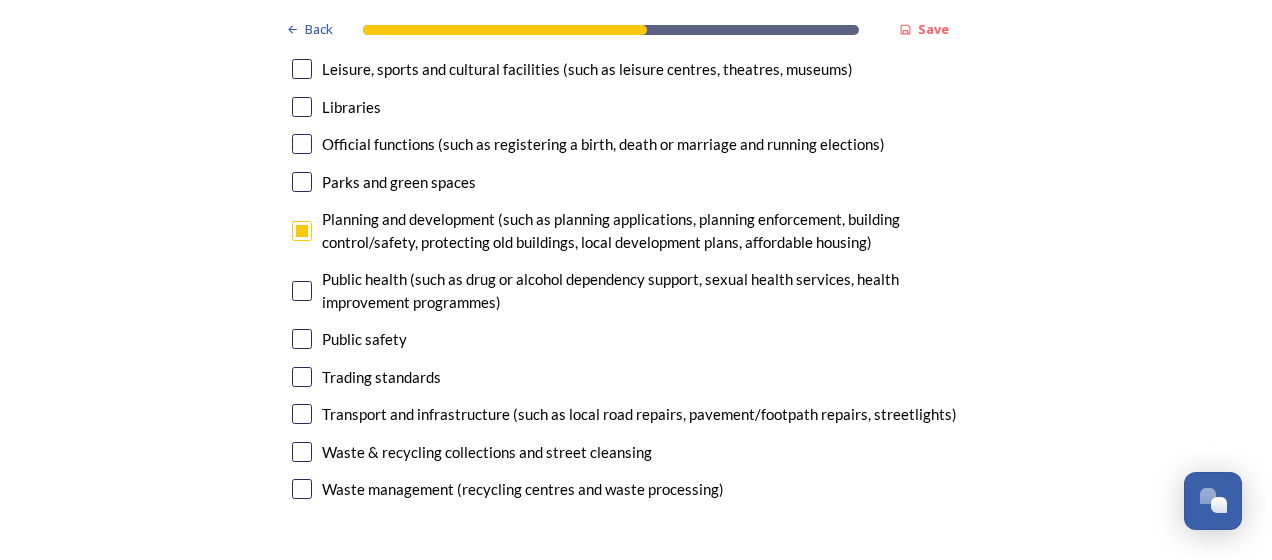 click at bounding box center [302, 414] 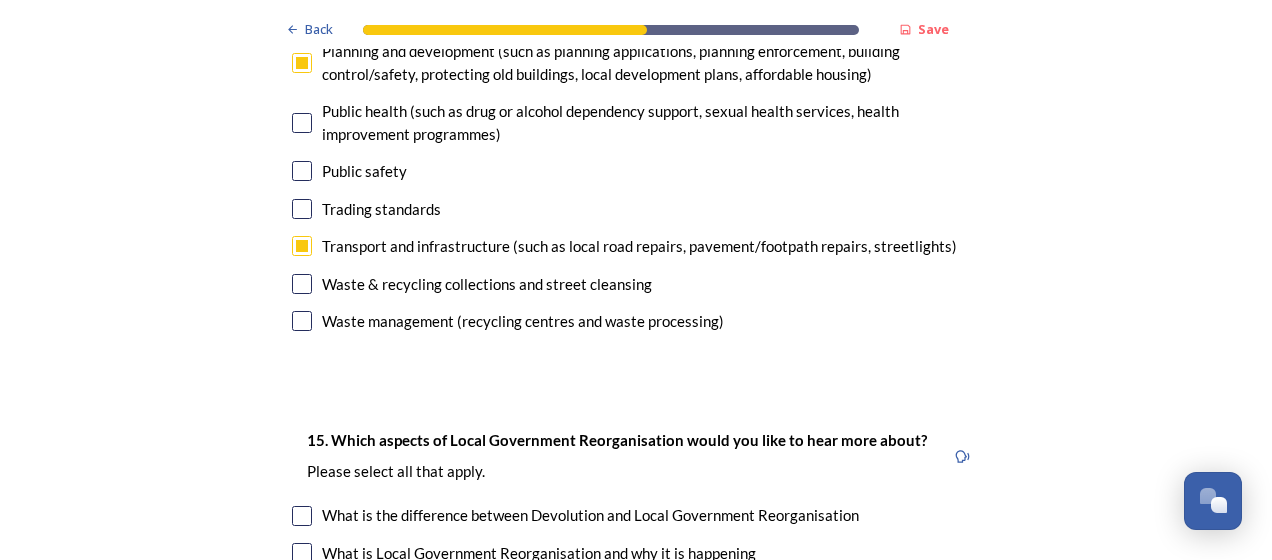 scroll, scrollTop: 5200, scrollLeft: 0, axis: vertical 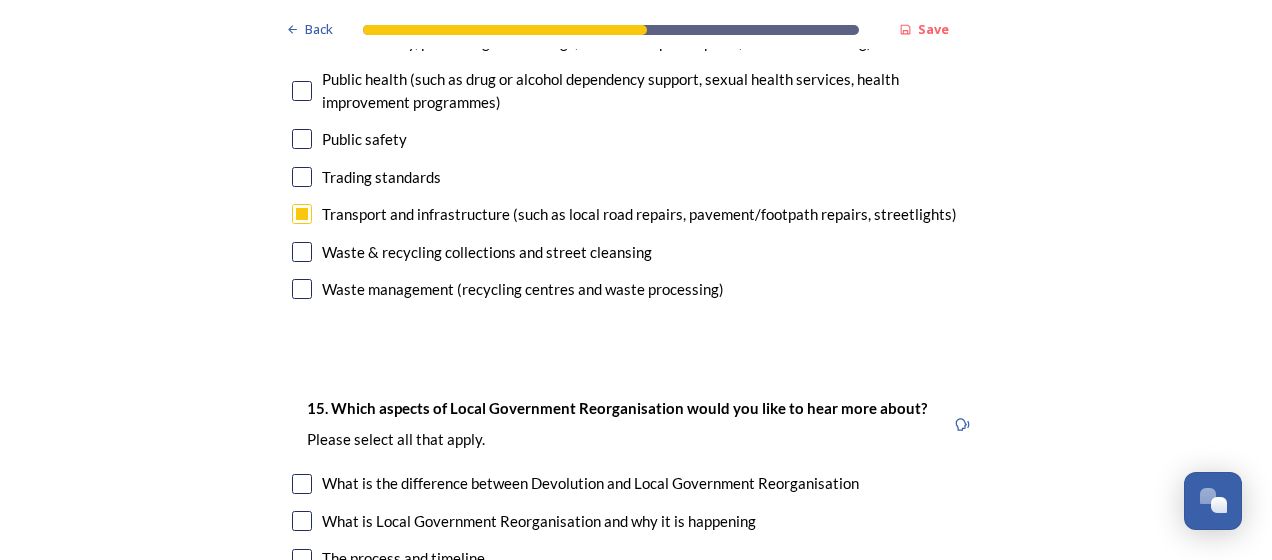 click at bounding box center [302, 289] 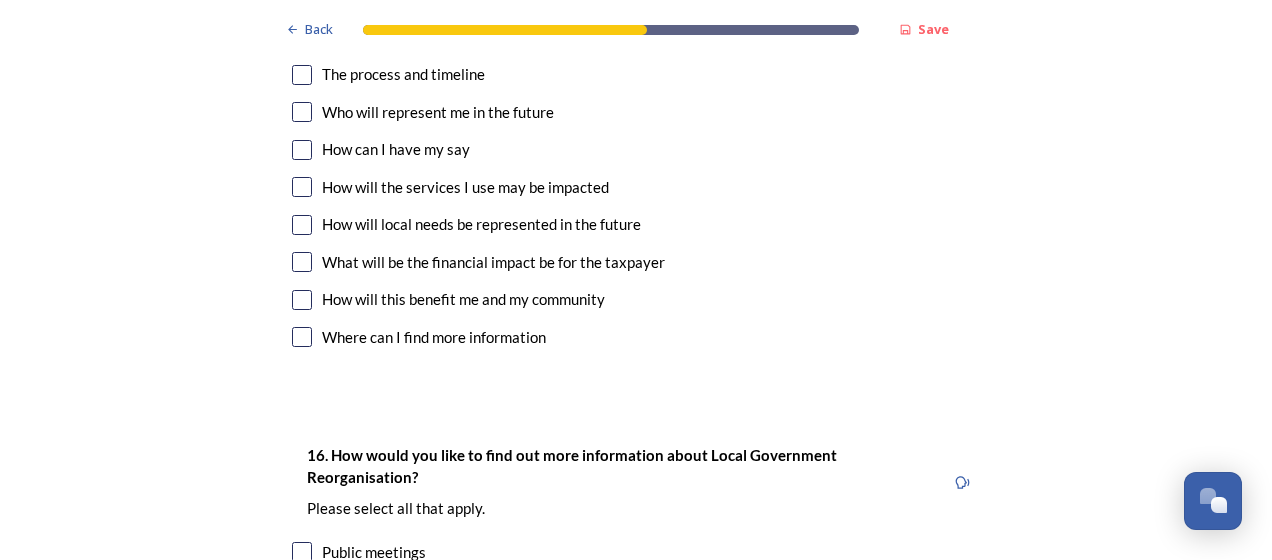scroll, scrollTop: 5900, scrollLeft: 0, axis: vertical 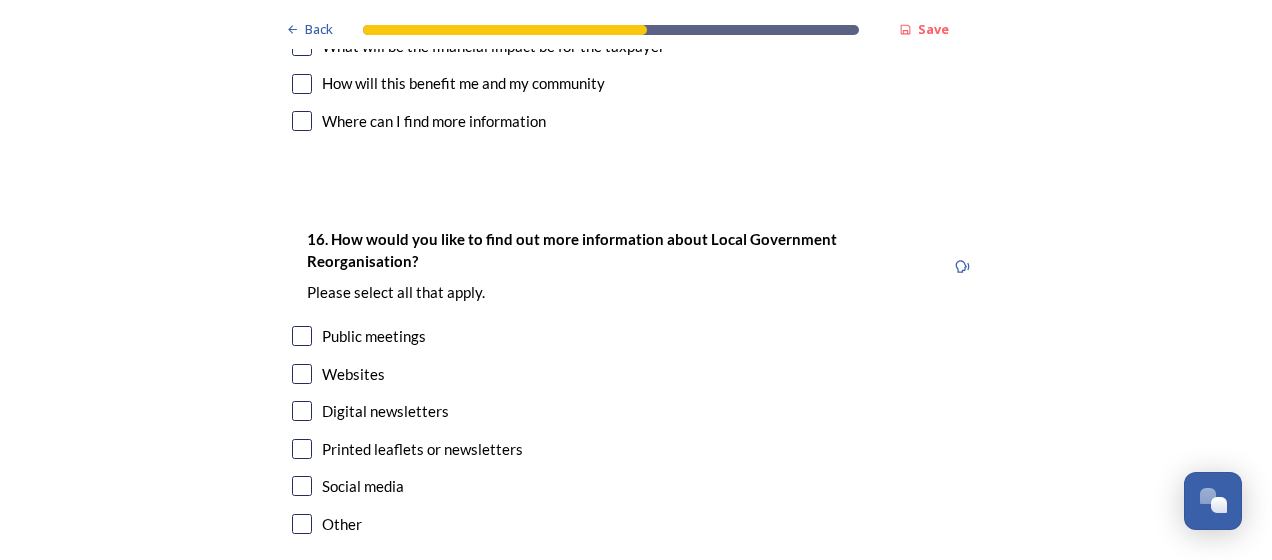 click at bounding box center (302, 411) 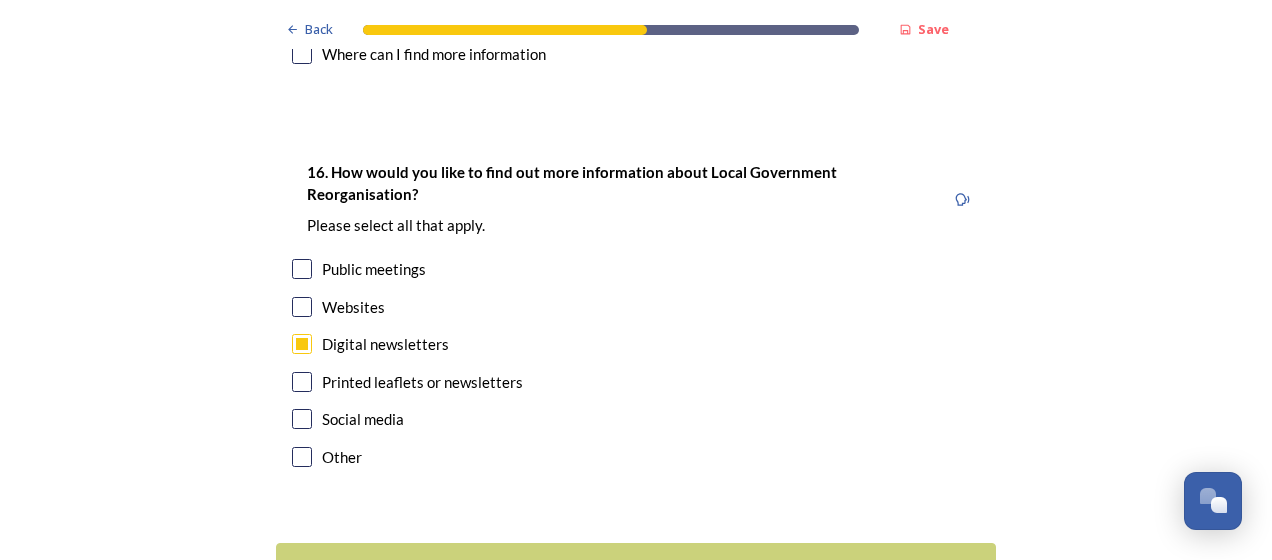 scroll, scrollTop: 6055, scrollLeft: 0, axis: vertical 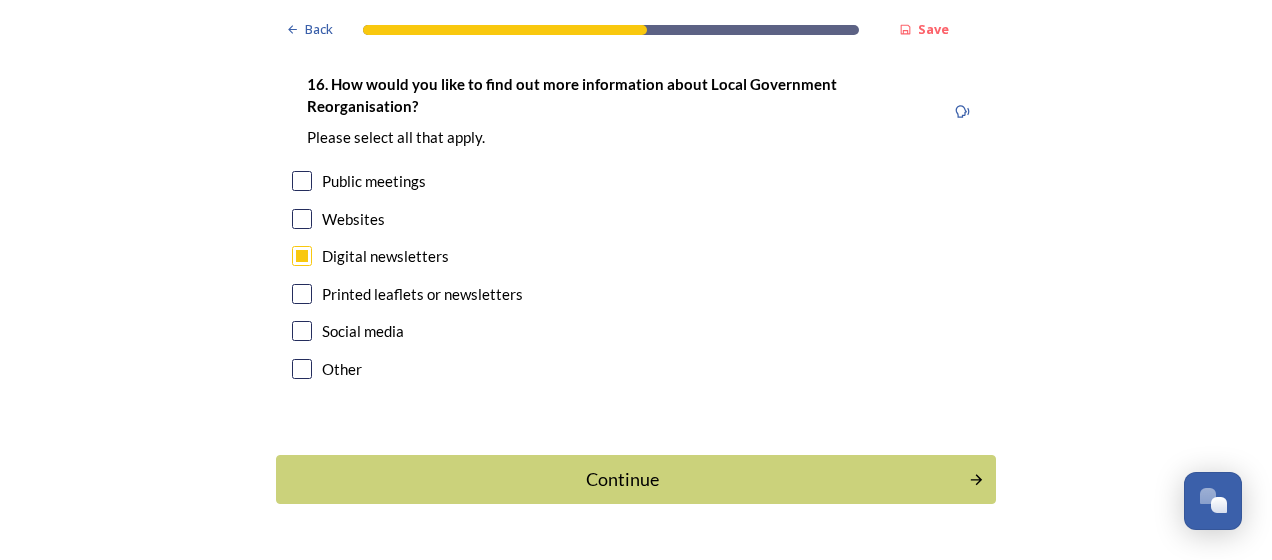 click on "Continue" at bounding box center [622, 479] 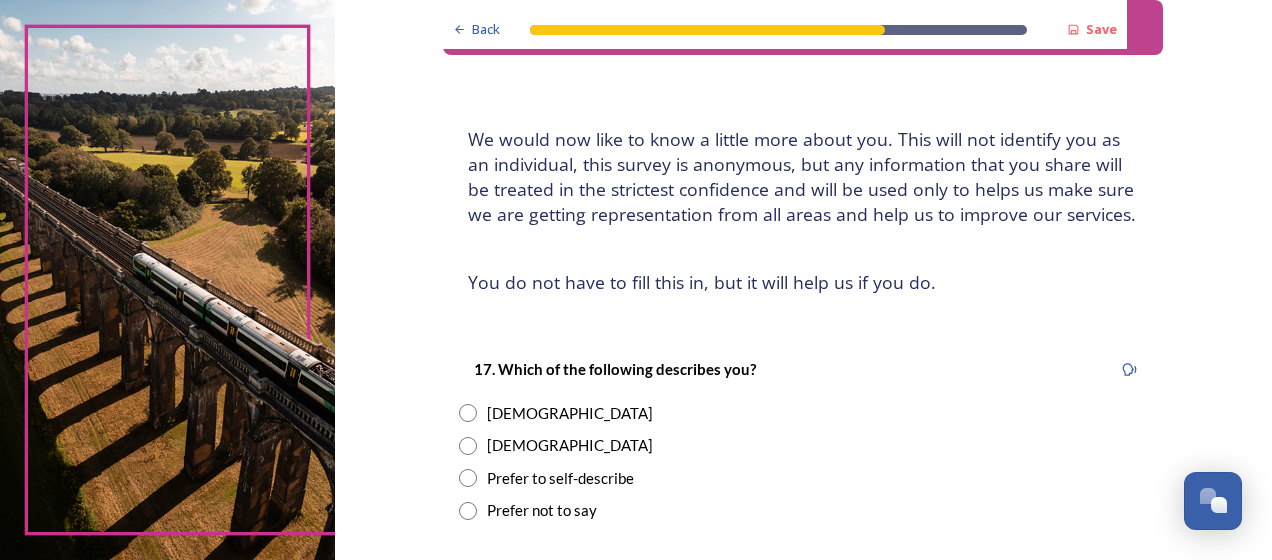 scroll, scrollTop: 100, scrollLeft: 0, axis: vertical 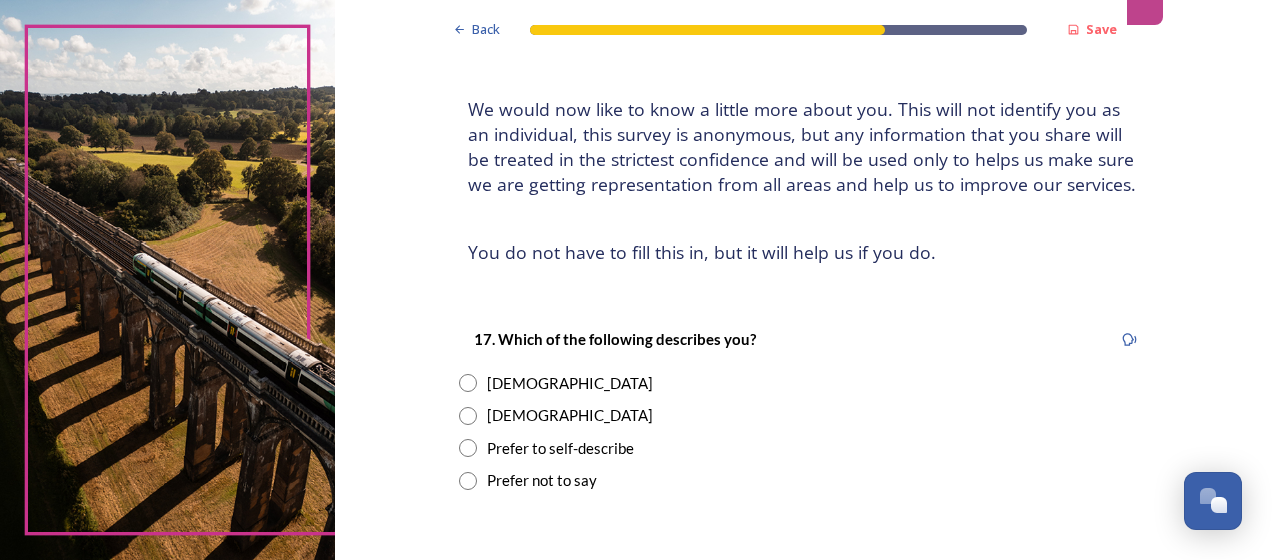 click at bounding box center [468, 416] 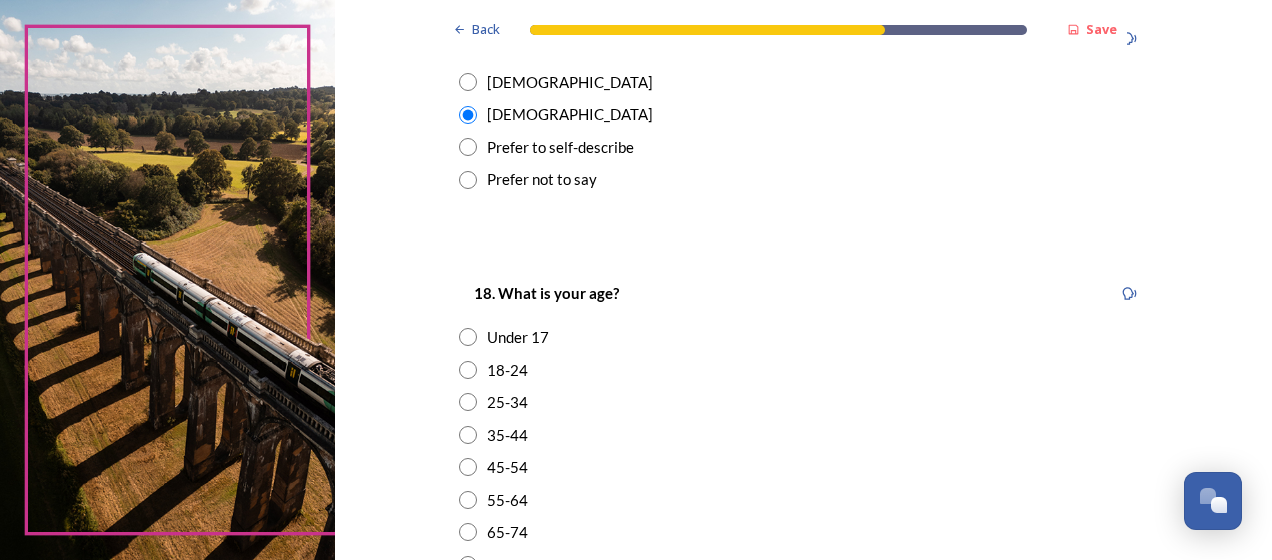 scroll, scrollTop: 600, scrollLeft: 0, axis: vertical 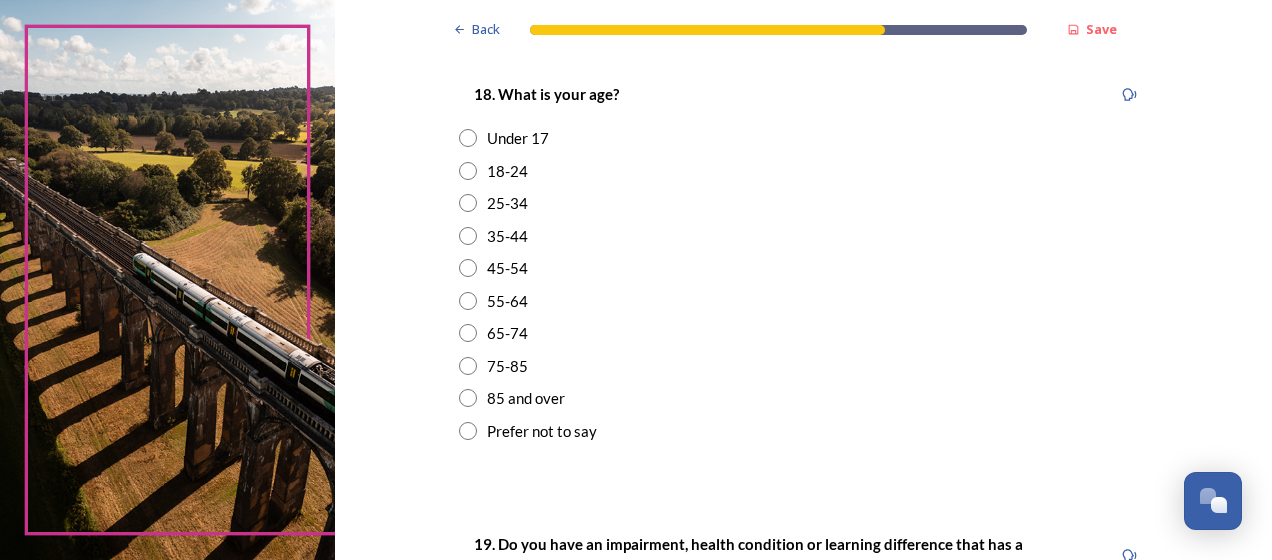 click at bounding box center [468, 333] 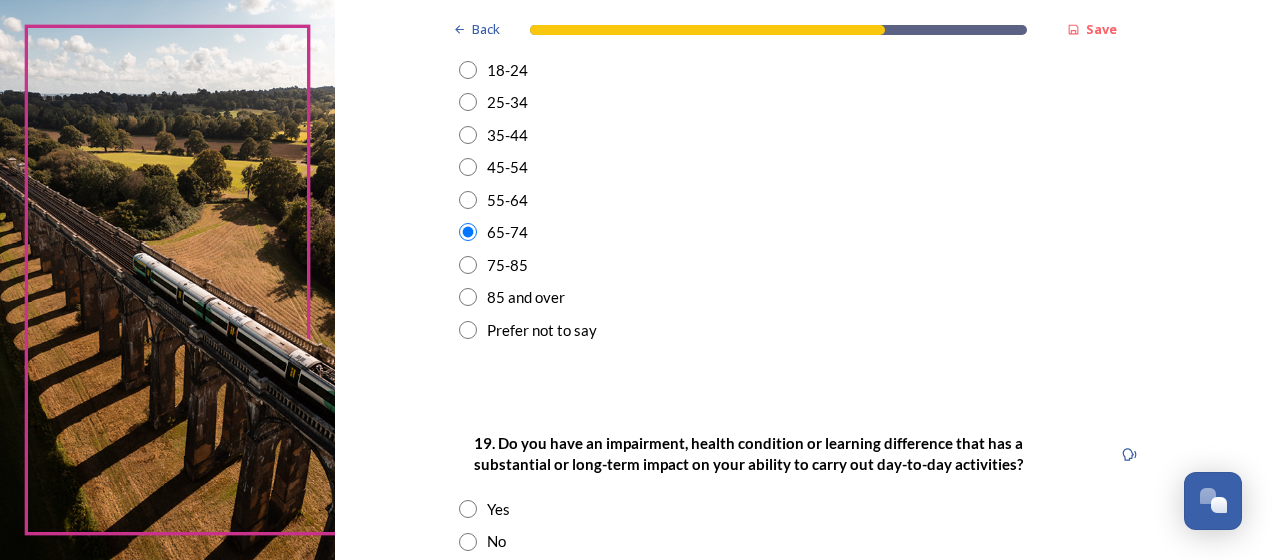 scroll, scrollTop: 800, scrollLeft: 0, axis: vertical 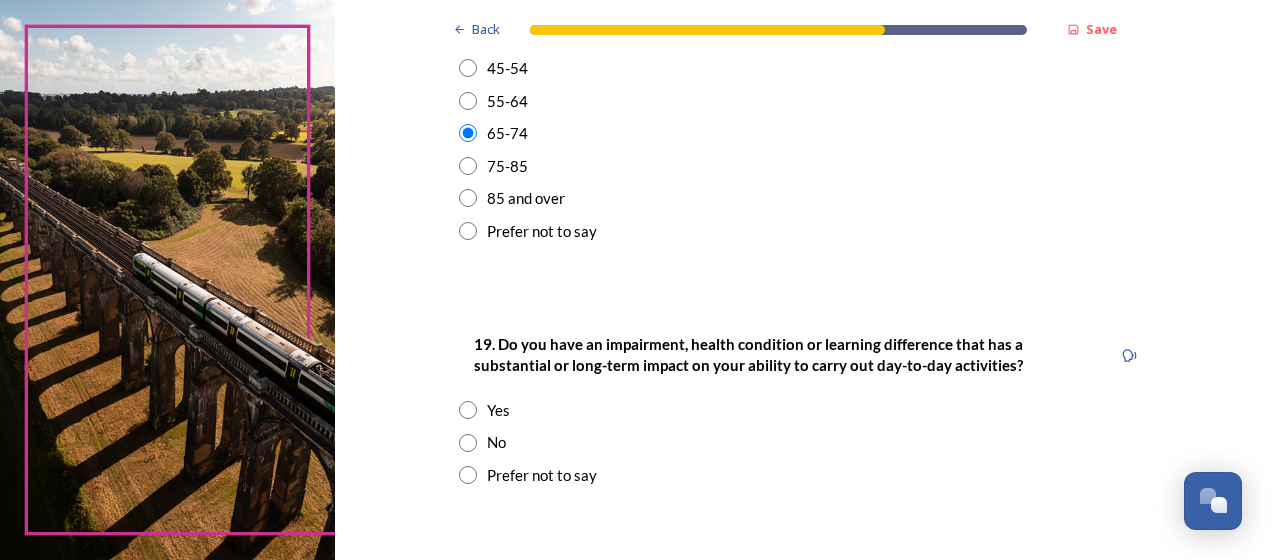click at bounding box center [468, 443] 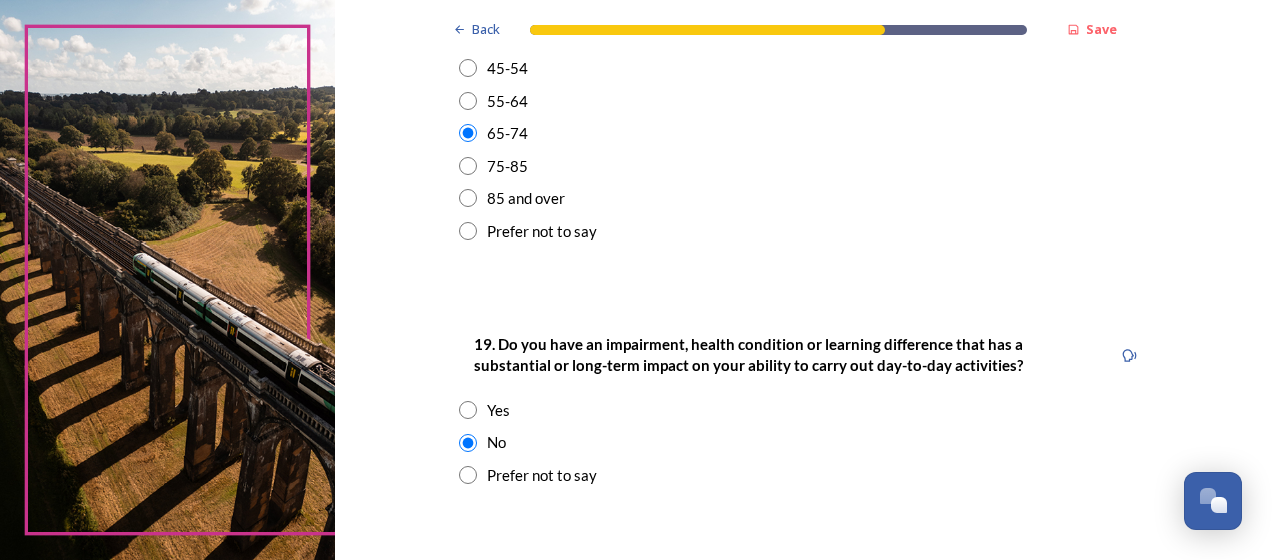 scroll, scrollTop: 1168, scrollLeft: 0, axis: vertical 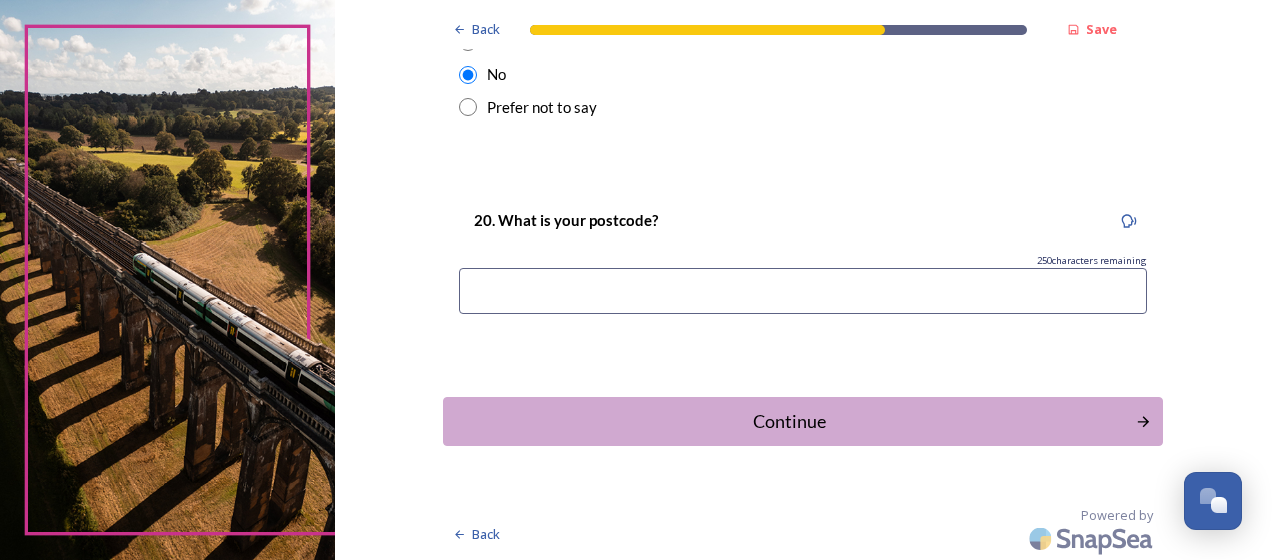 click at bounding box center (803, 291) 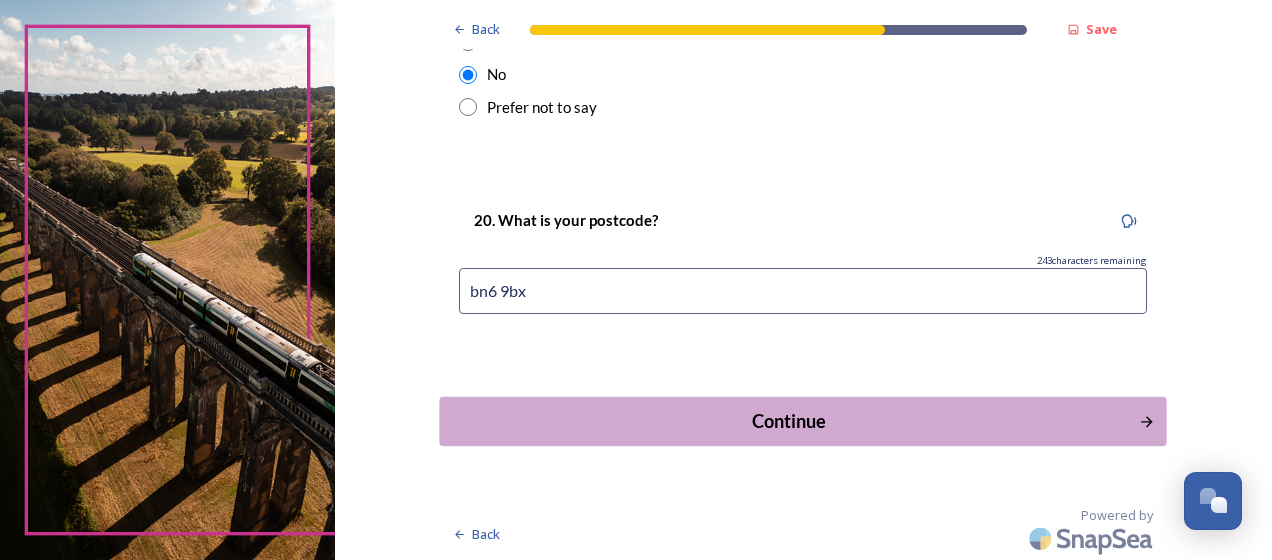 type on "bn6 9bx" 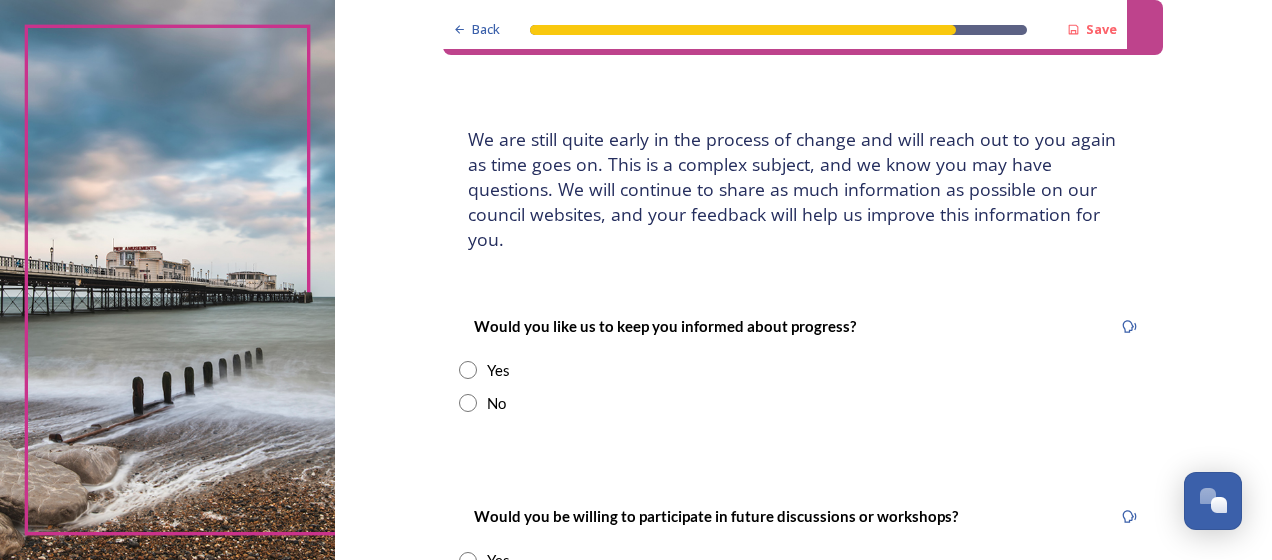 scroll, scrollTop: 0, scrollLeft: 0, axis: both 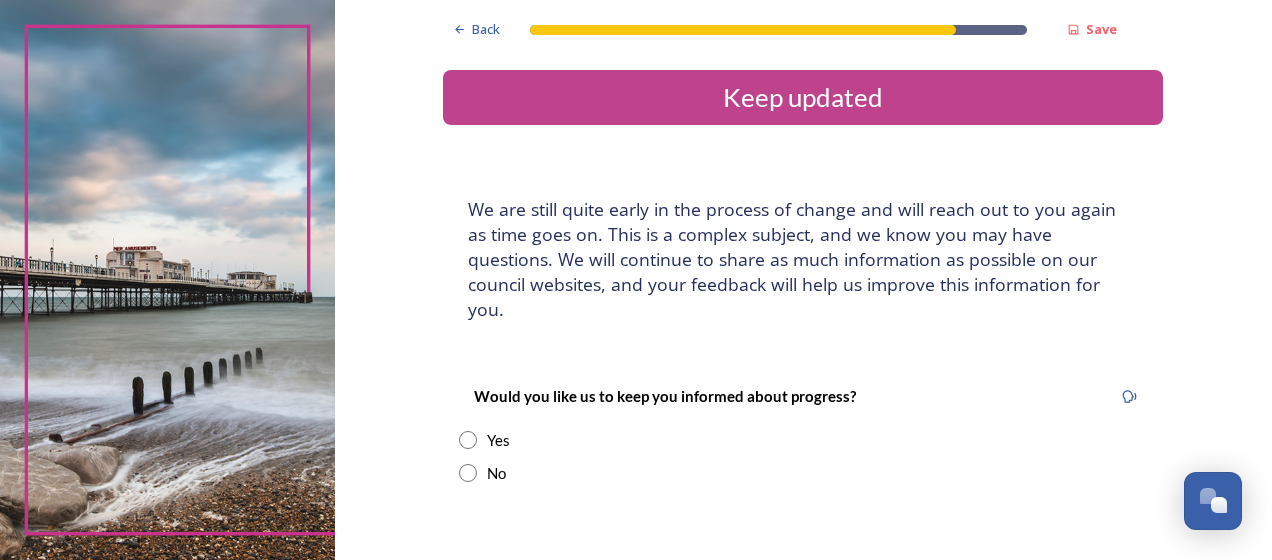 drag, startPoint x: 464, startPoint y: 444, endPoint x: 568, endPoint y: 414, distance: 108.24047 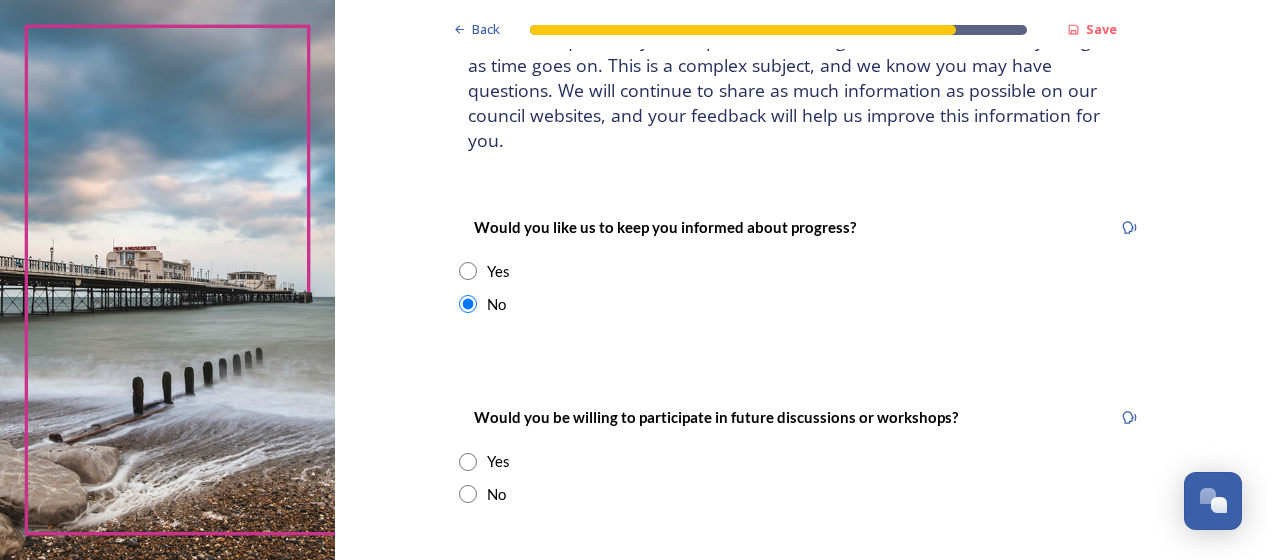 scroll, scrollTop: 300, scrollLeft: 0, axis: vertical 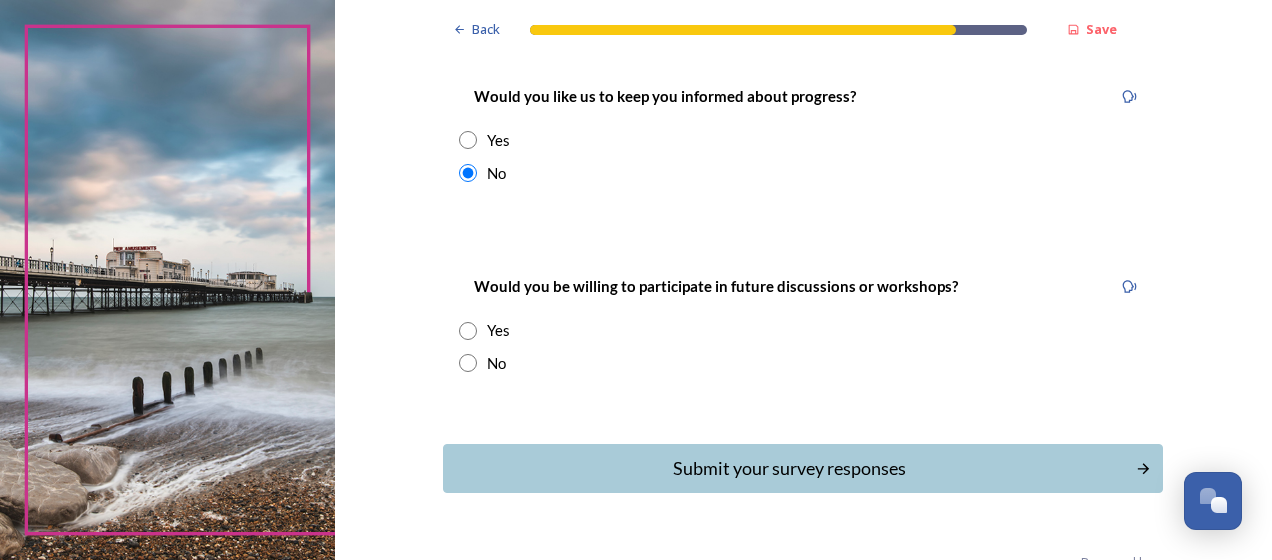click at bounding box center (468, 363) 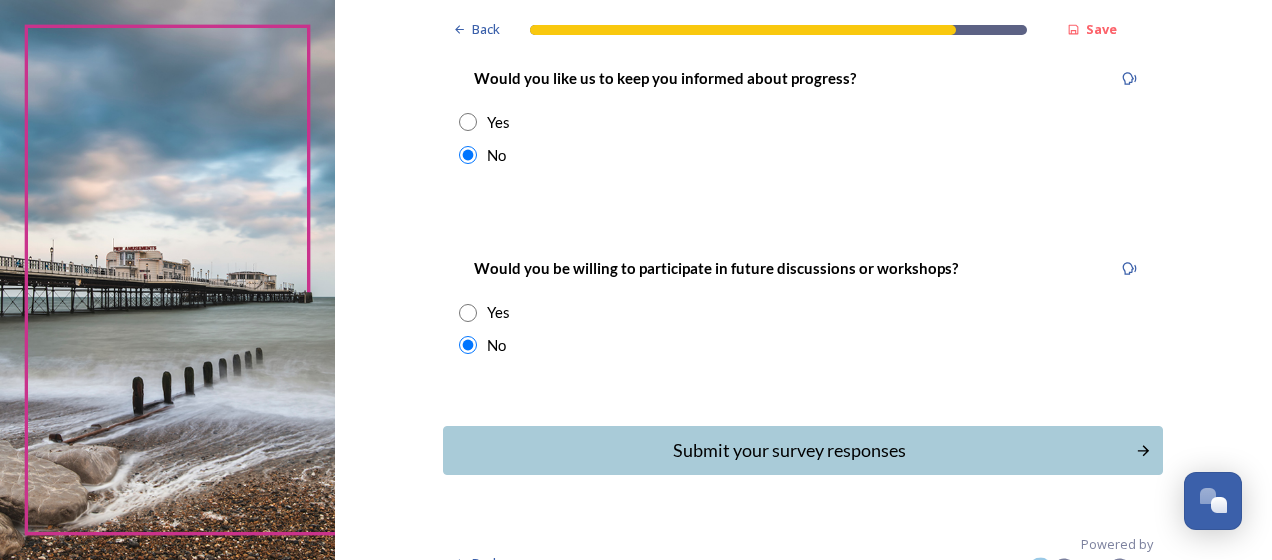 scroll, scrollTop: 324, scrollLeft: 0, axis: vertical 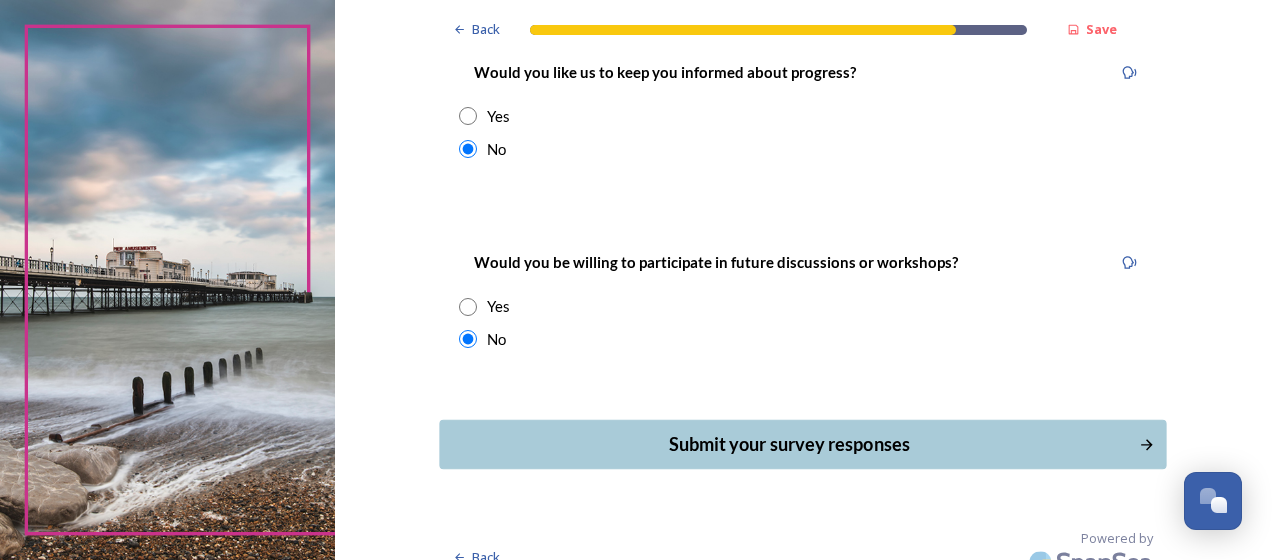 click on "Submit your survey responses" at bounding box center [789, 444] 